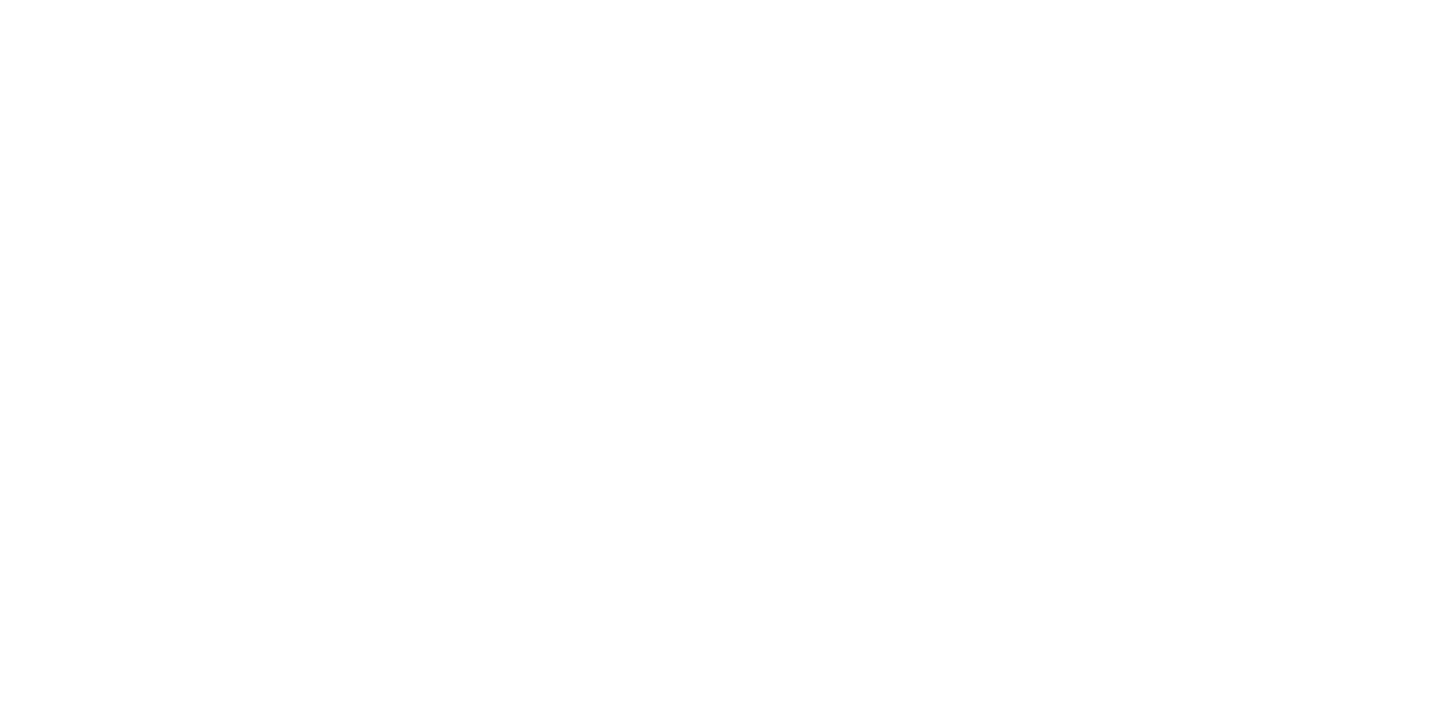 scroll, scrollTop: 0, scrollLeft: 0, axis: both 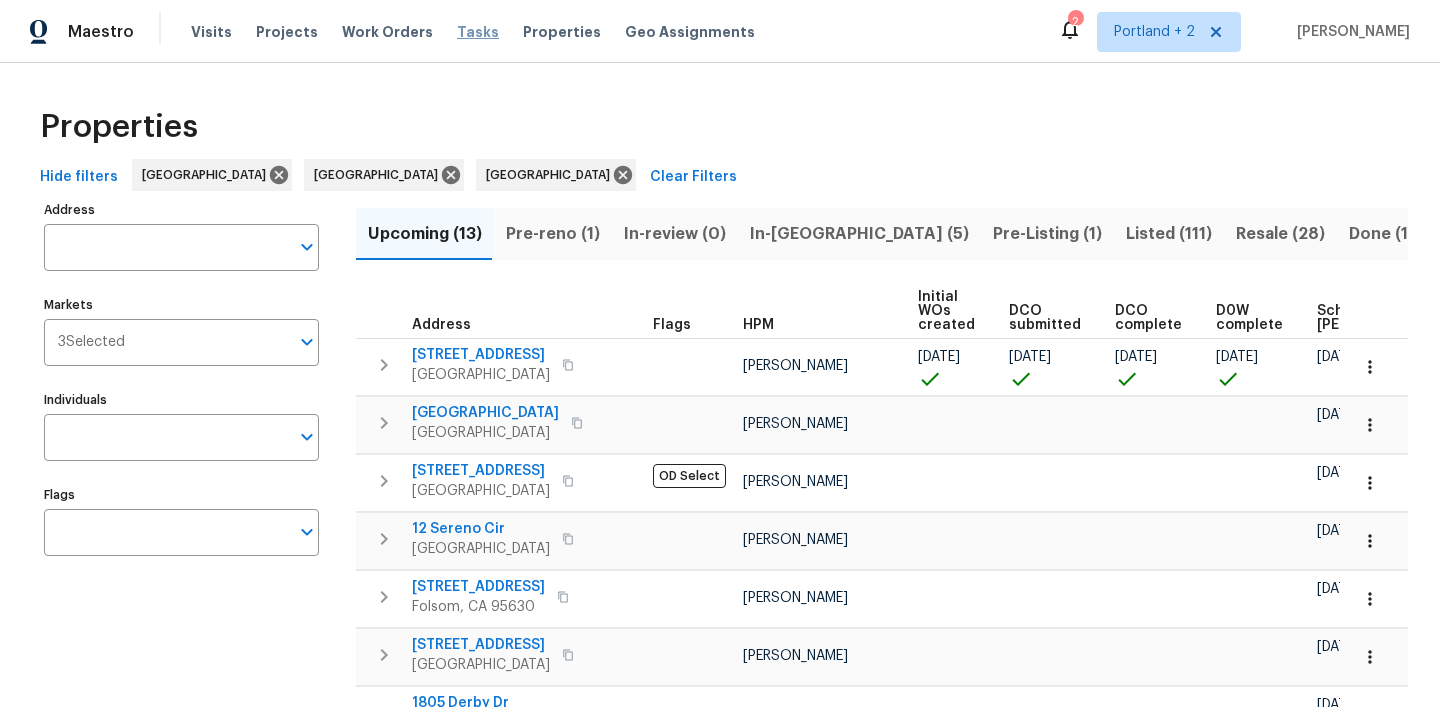 click on "Tasks" at bounding box center [478, 32] 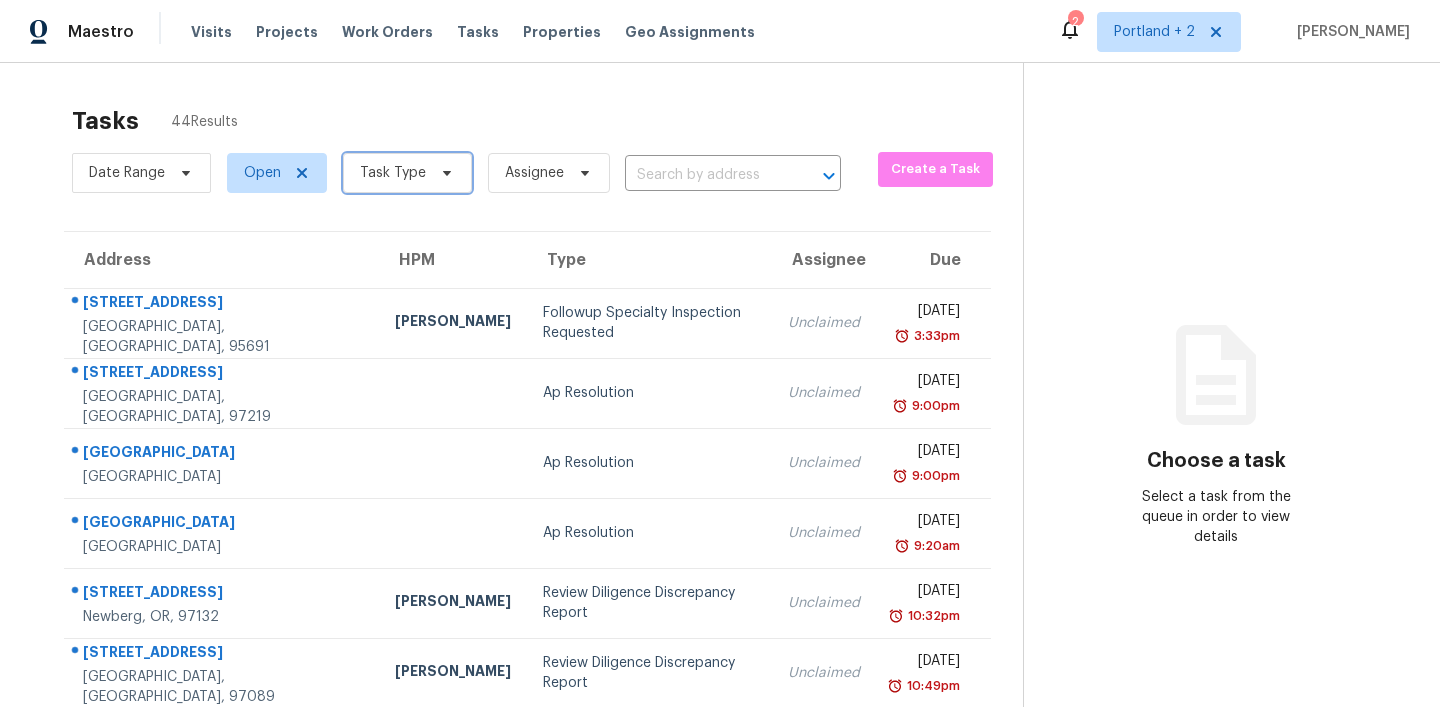click 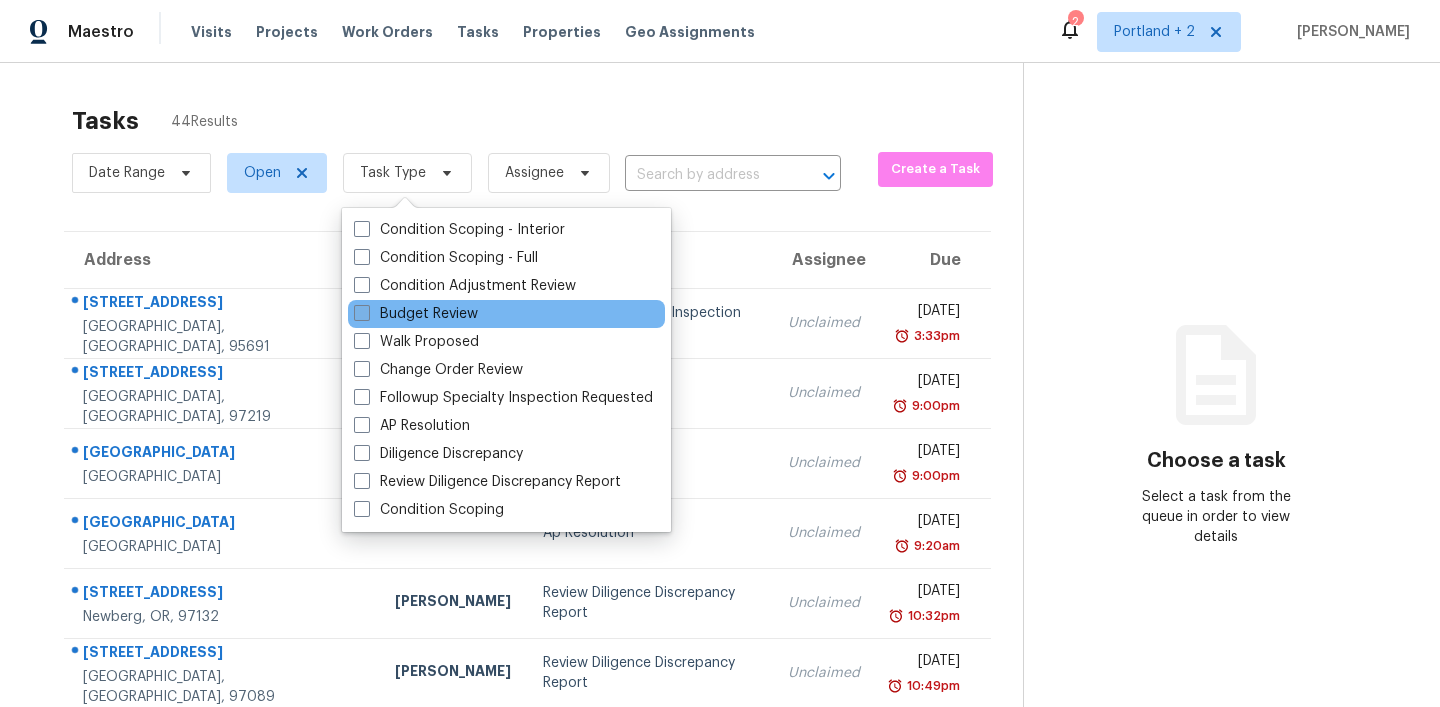 click at bounding box center [362, 313] 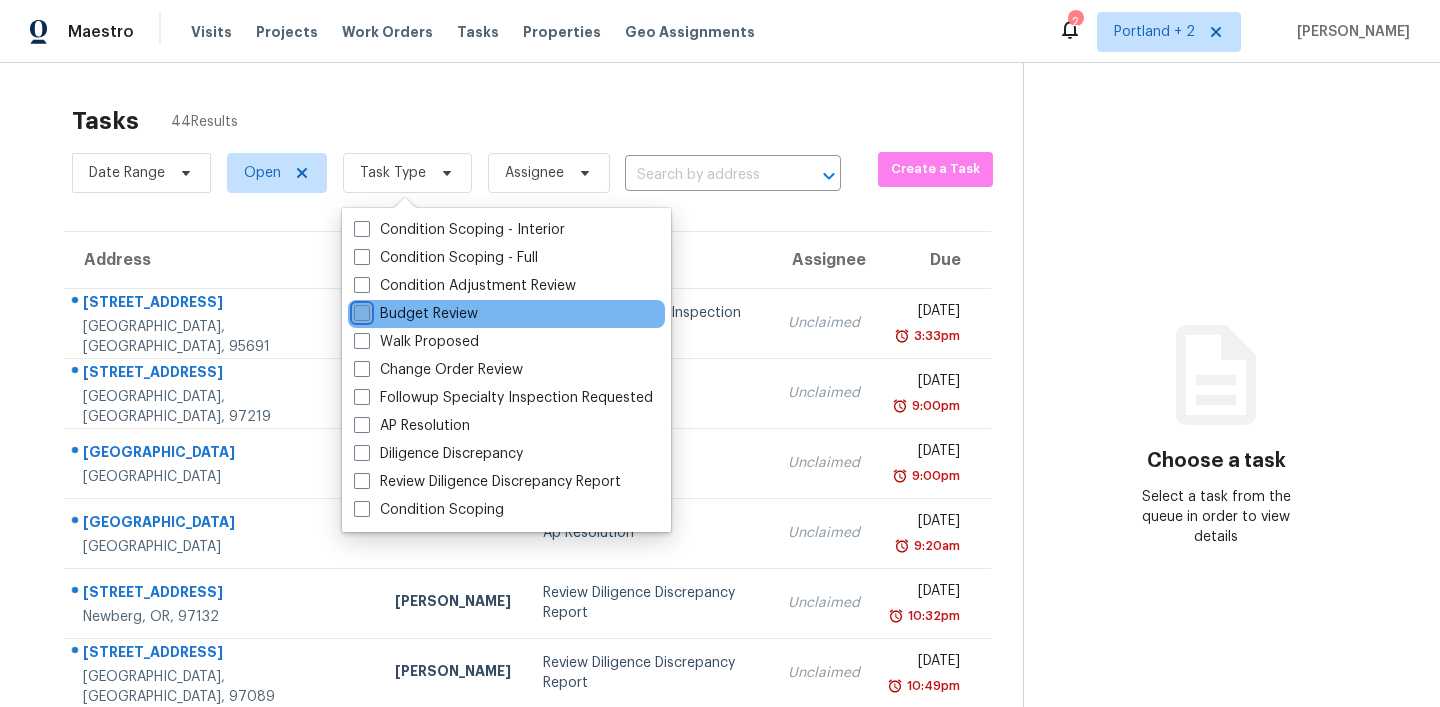 click on "Budget Review" at bounding box center [360, 310] 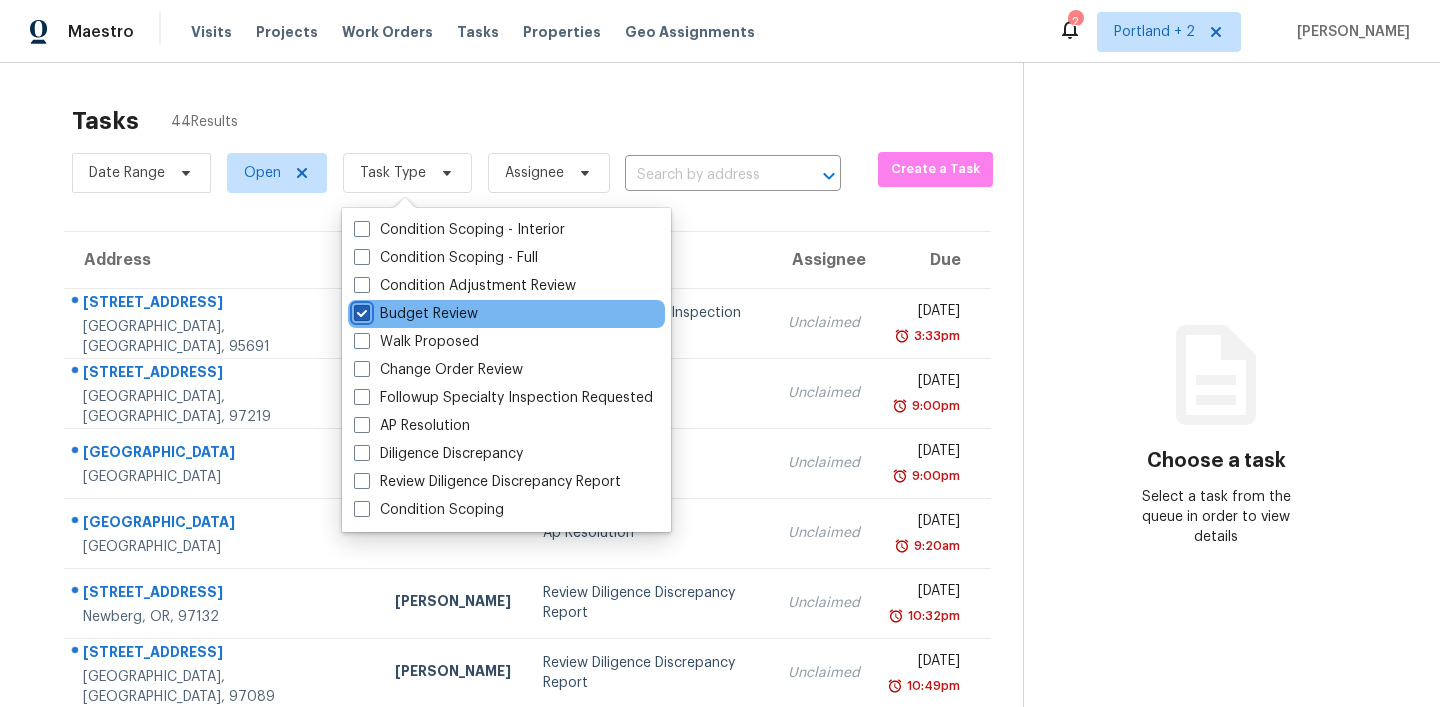 checkbox on "true" 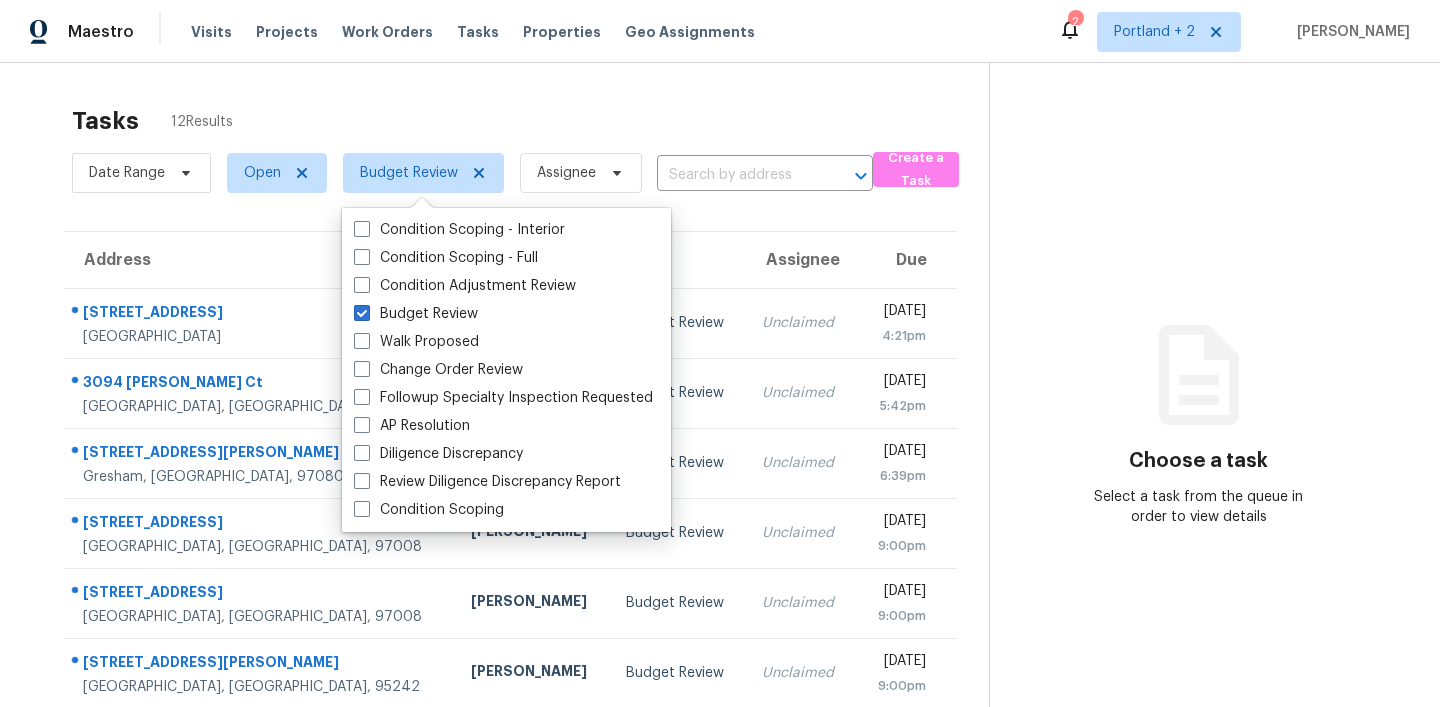 click on "Choose a task Select a task from the queue in order to view details" at bounding box center [1198, 552] 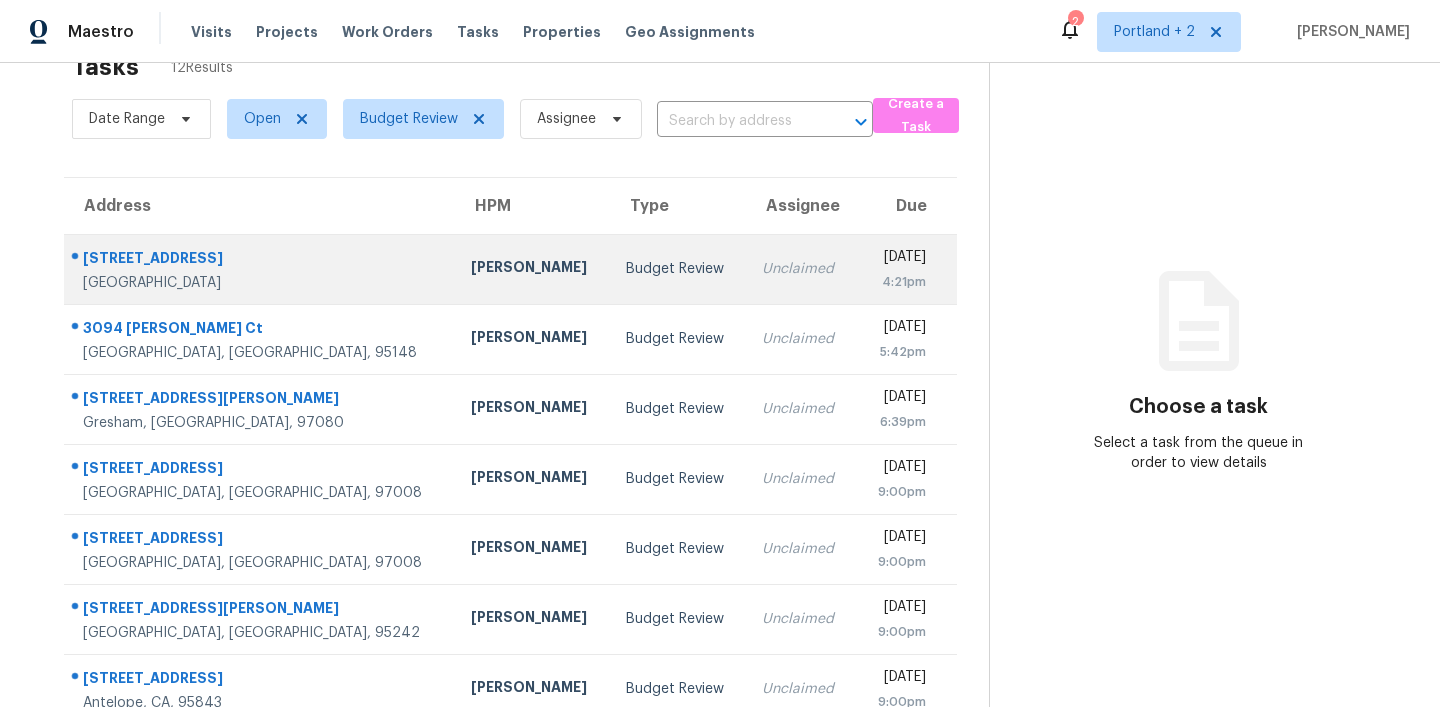 scroll, scrollTop: 74, scrollLeft: 0, axis: vertical 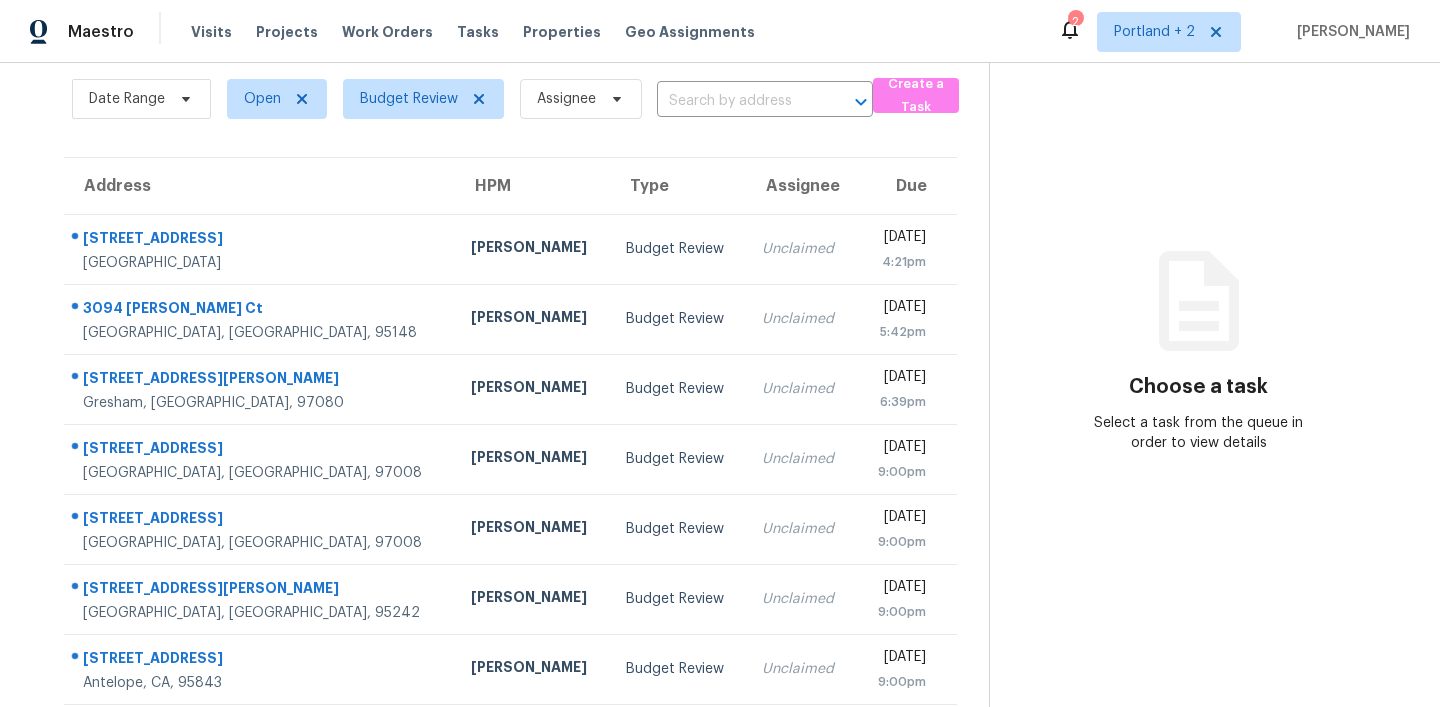 click 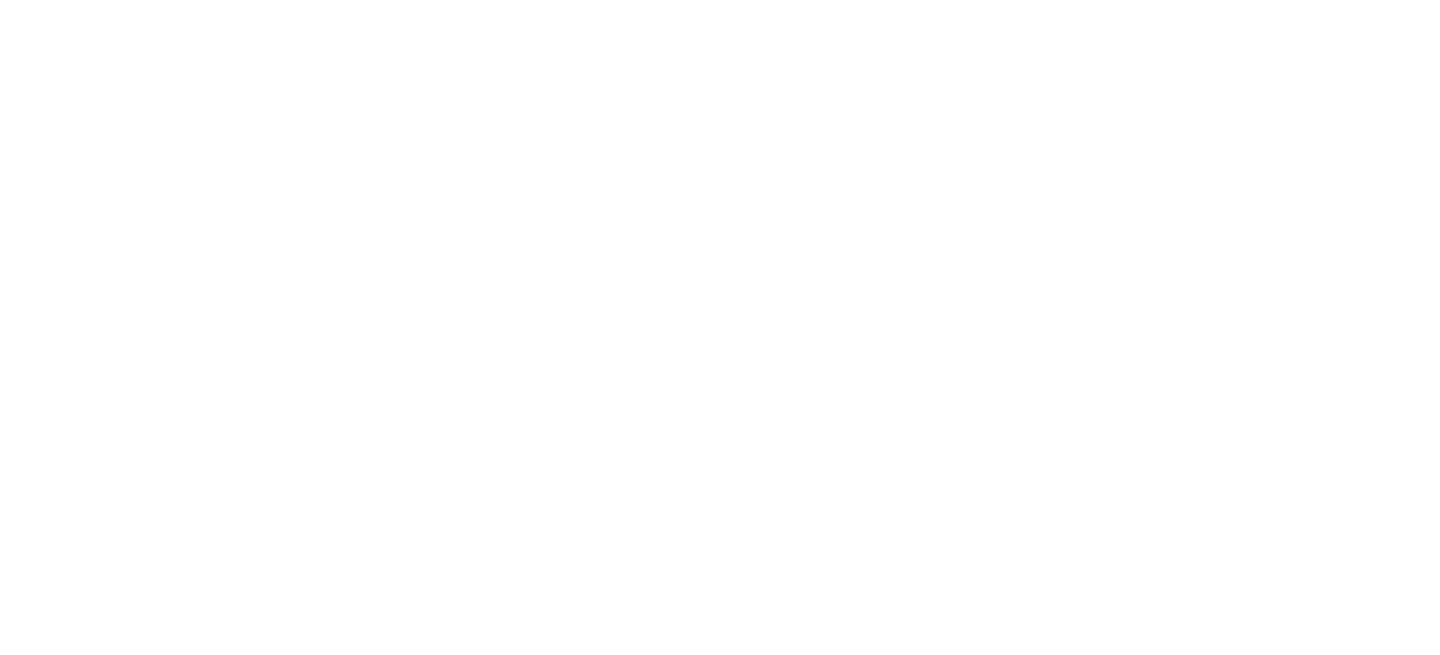 scroll, scrollTop: 0, scrollLeft: 0, axis: both 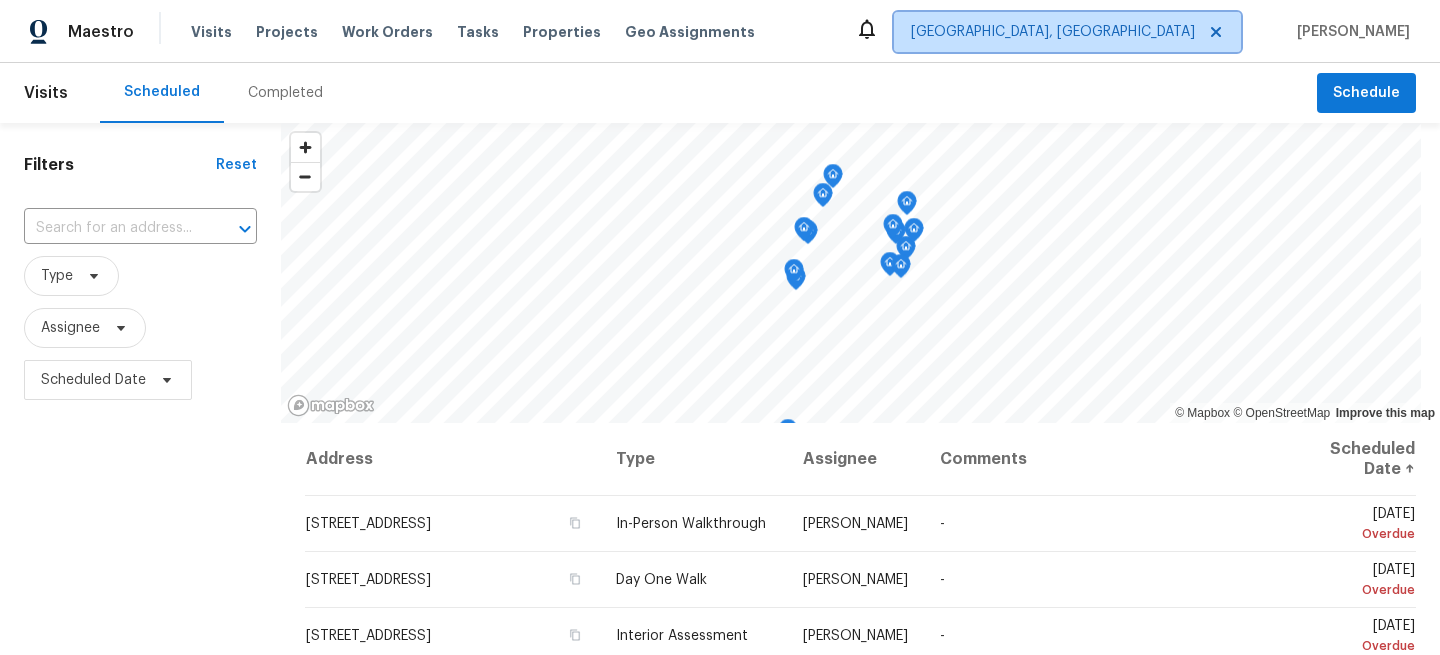click 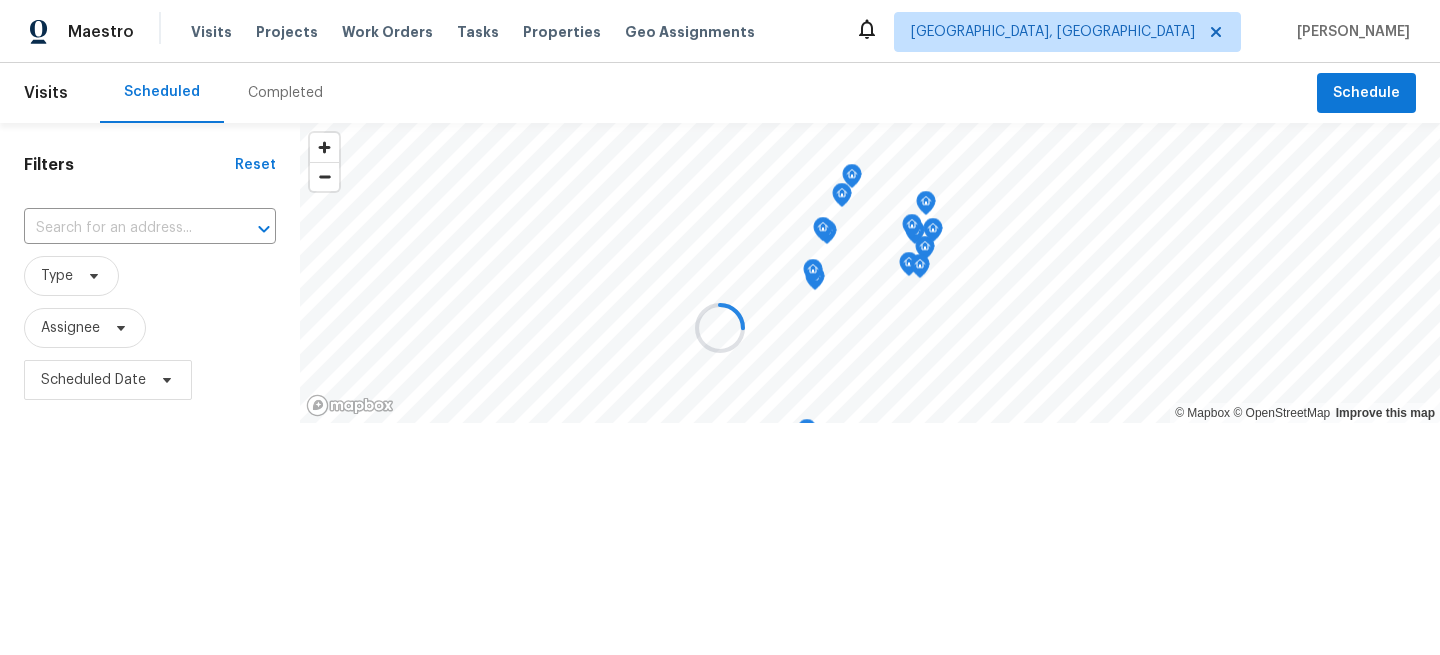 click at bounding box center (720, 327) 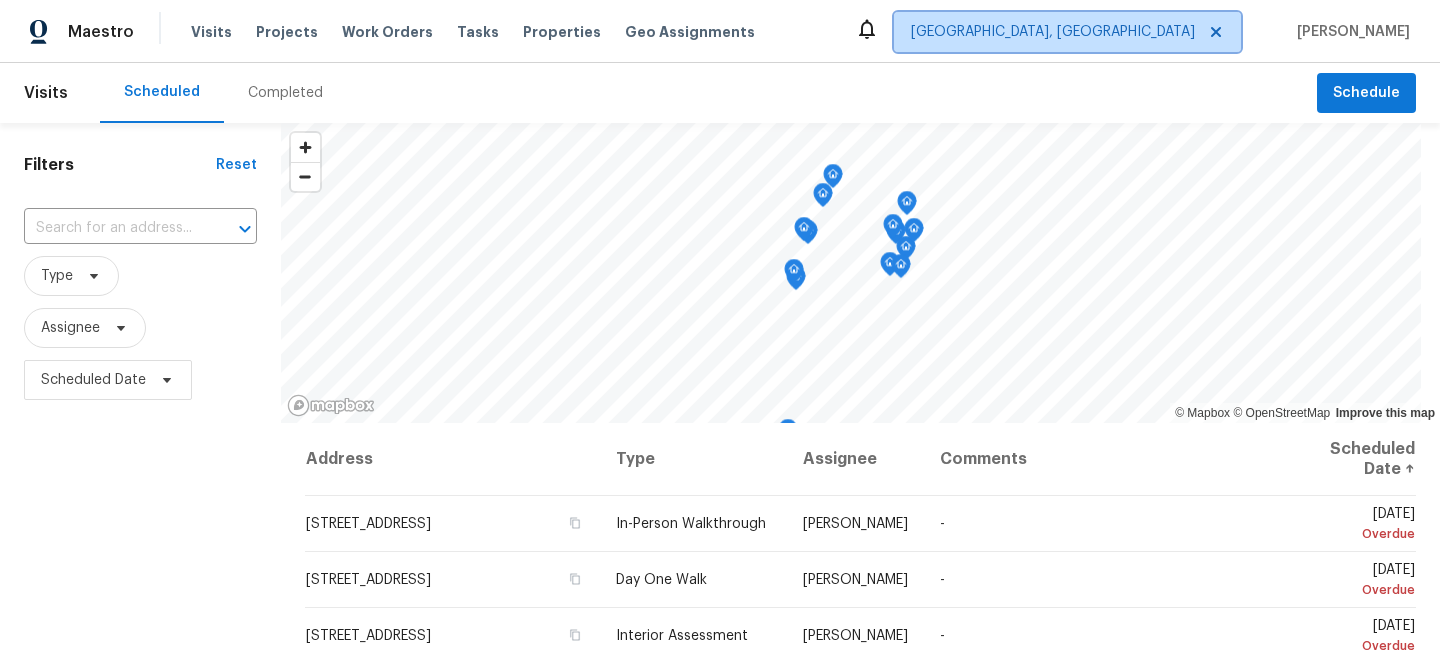 click 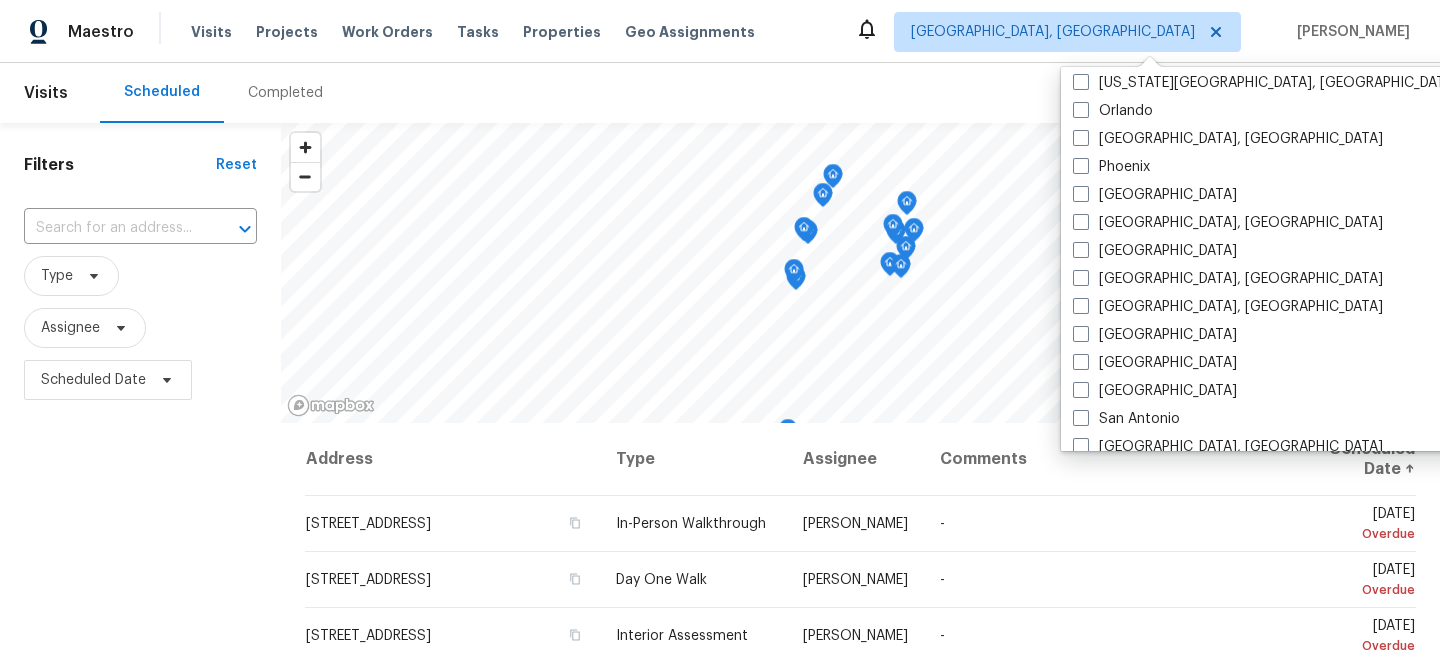 scroll, scrollTop: 1103, scrollLeft: 0, axis: vertical 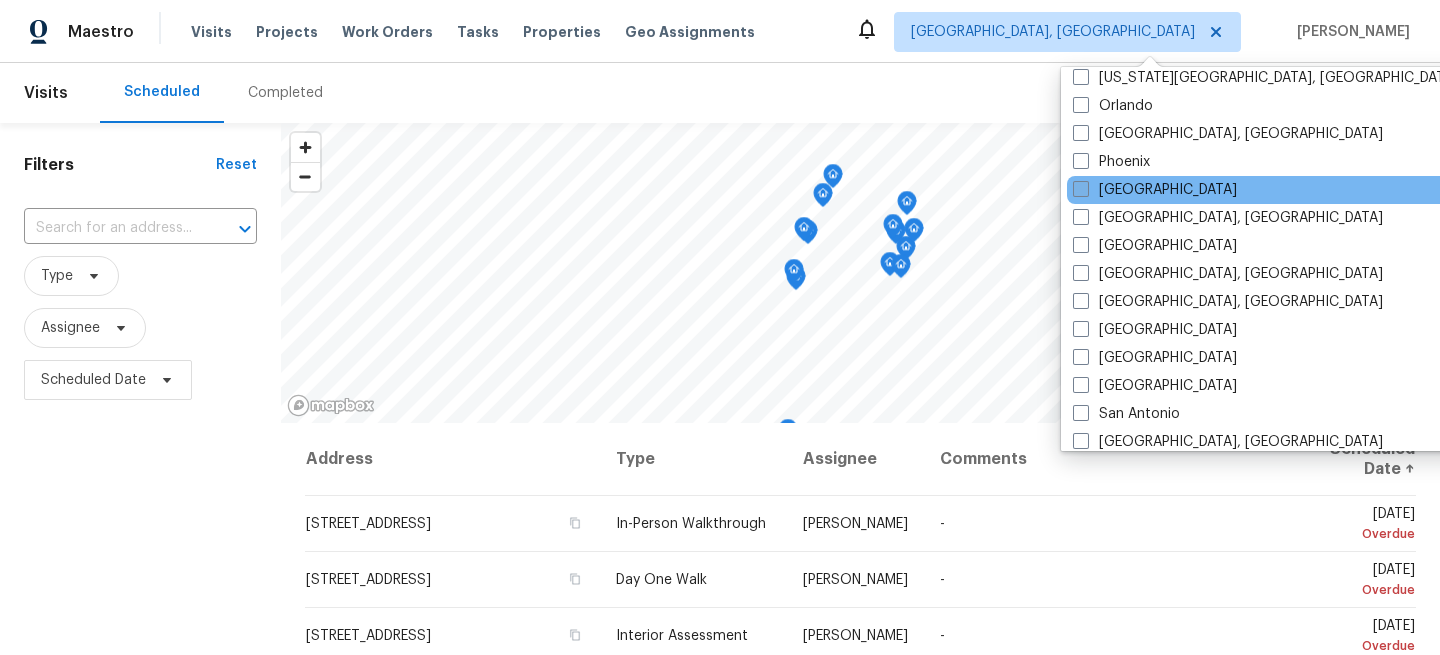 click at bounding box center [1081, 189] 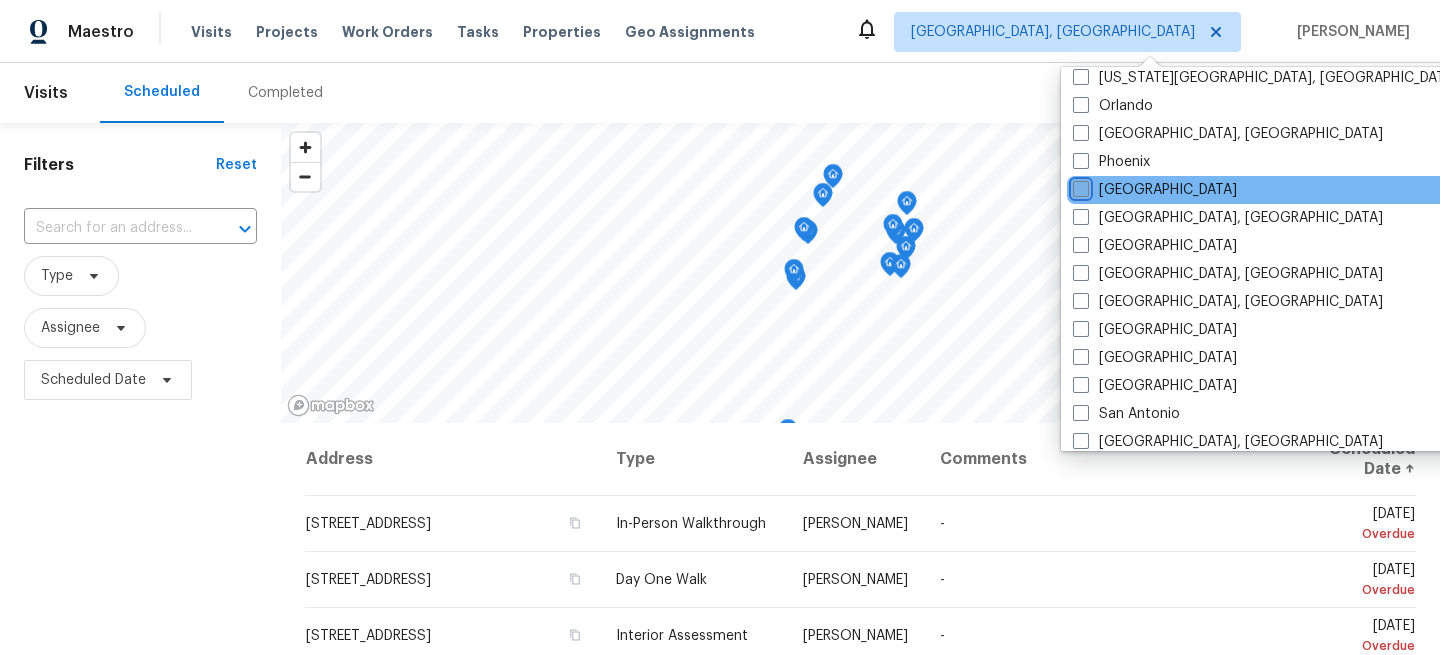 click on "[GEOGRAPHIC_DATA]" at bounding box center [1079, 186] 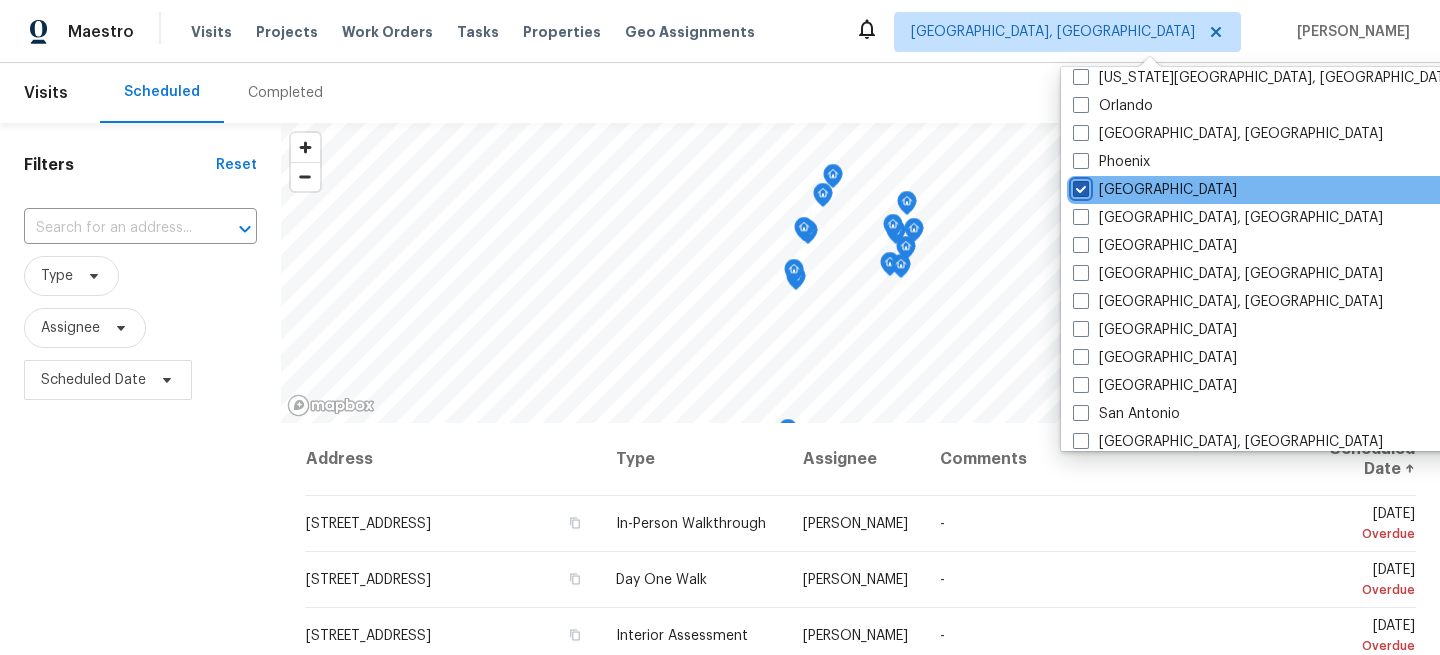 checkbox on "true" 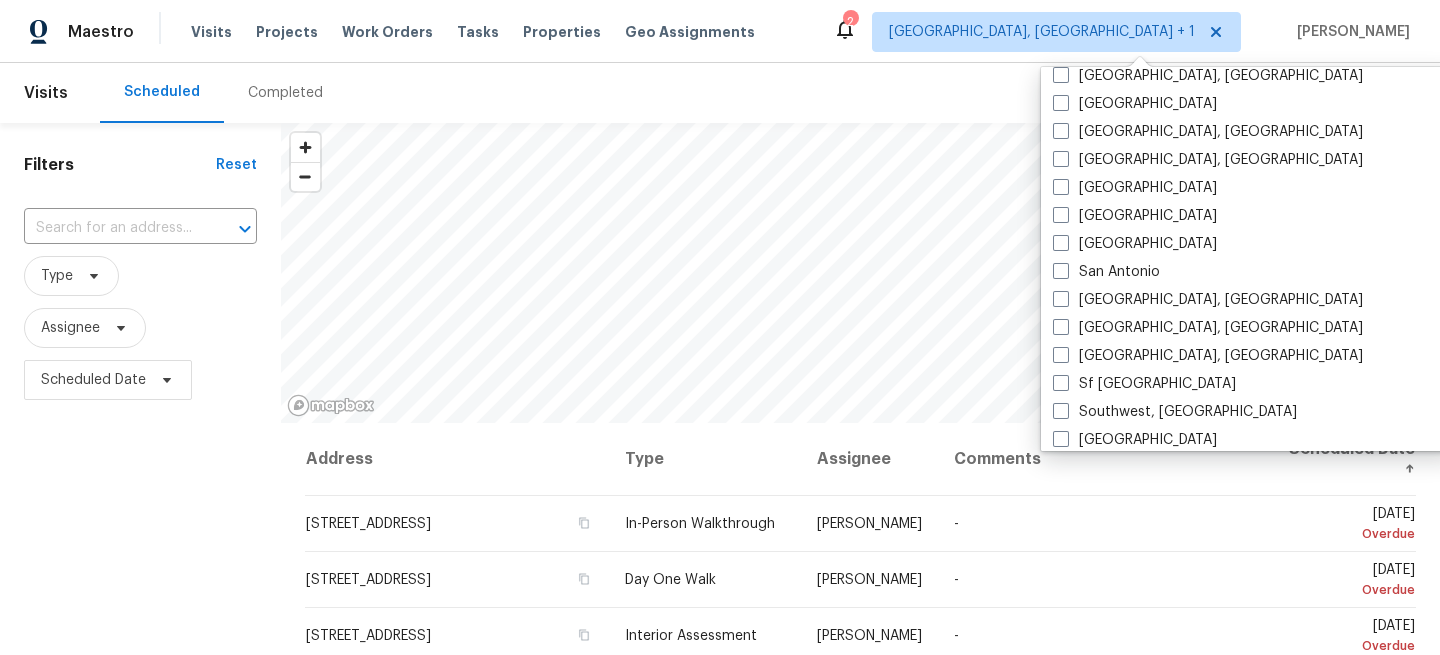 scroll, scrollTop: 1340, scrollLeft: 0, axis: vertical 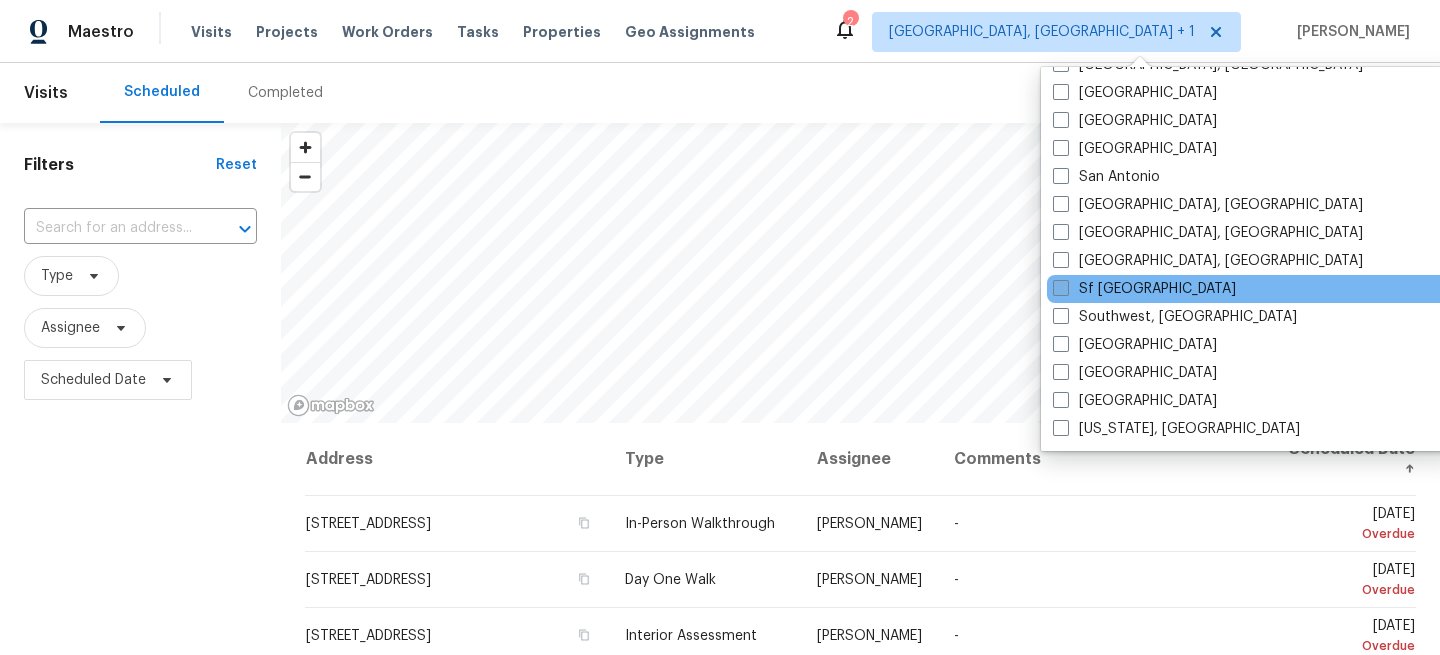 click at bounding box center (1061, 288) 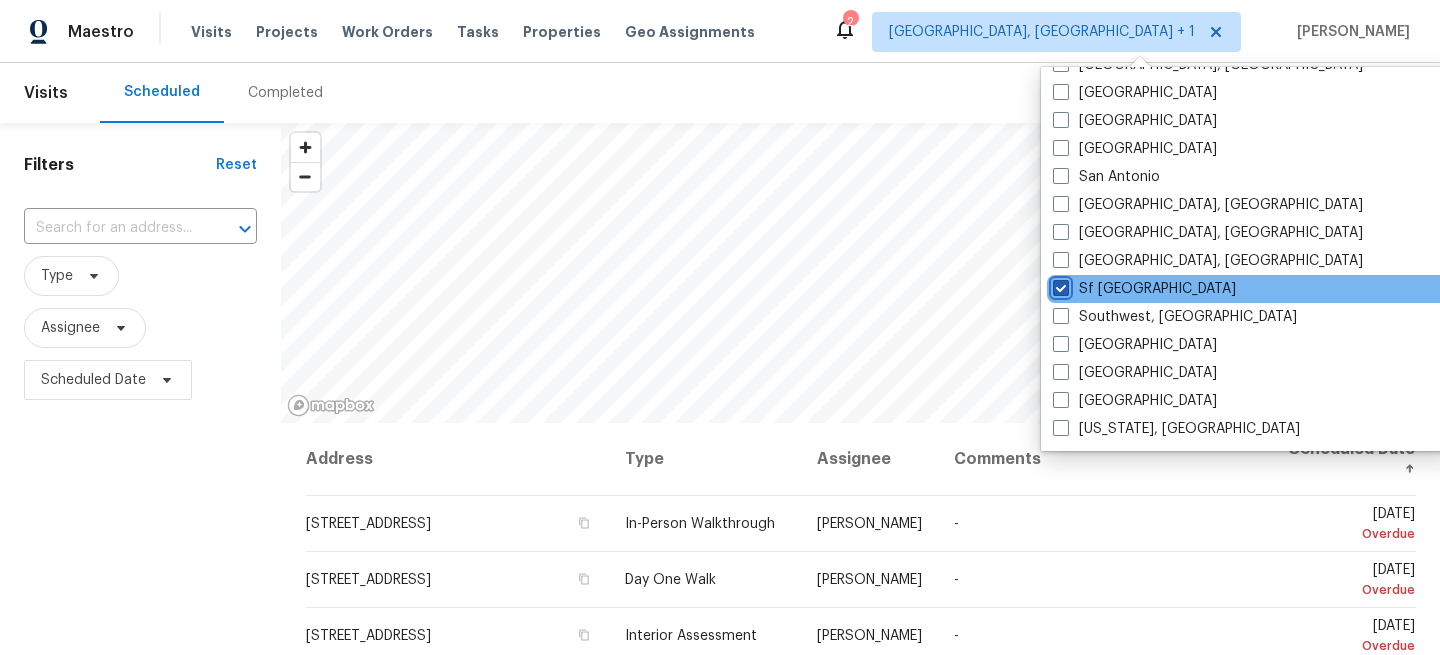 checkbox on "true" 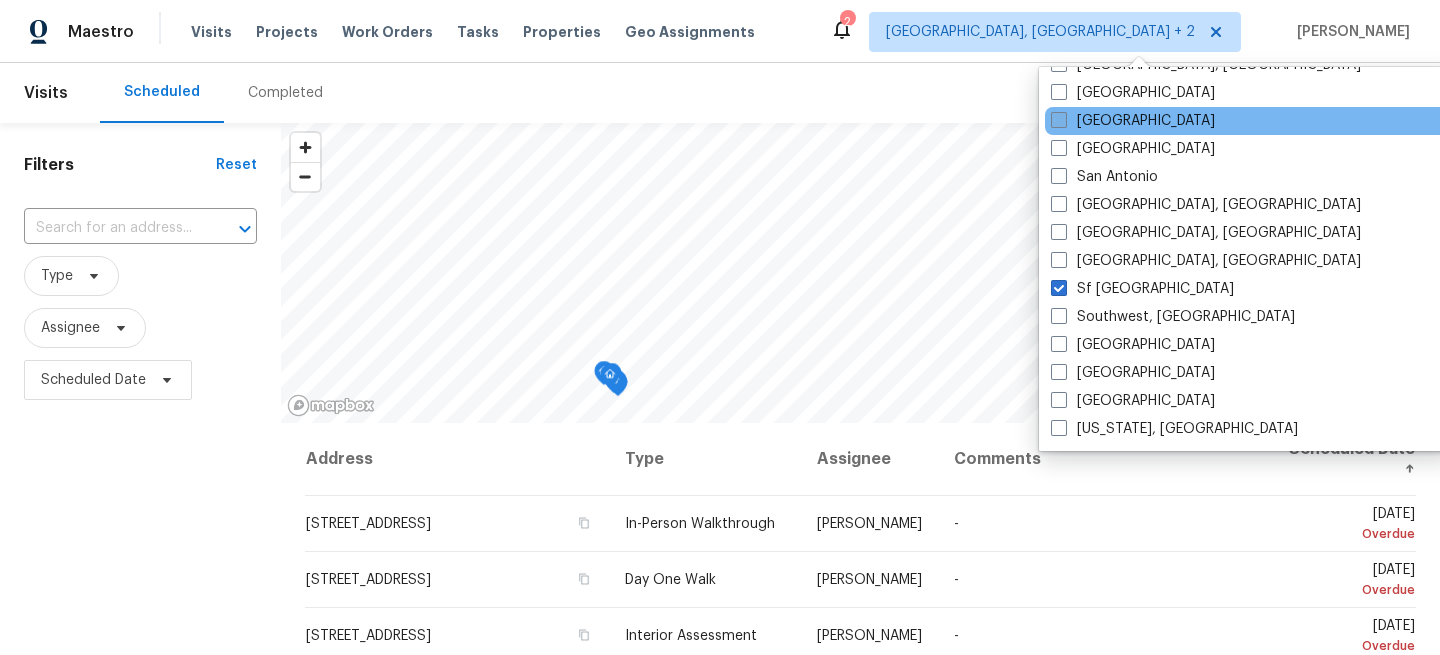 click on "[GEOGRAPHIC_DATA]" at bounding box center [1133, 121] 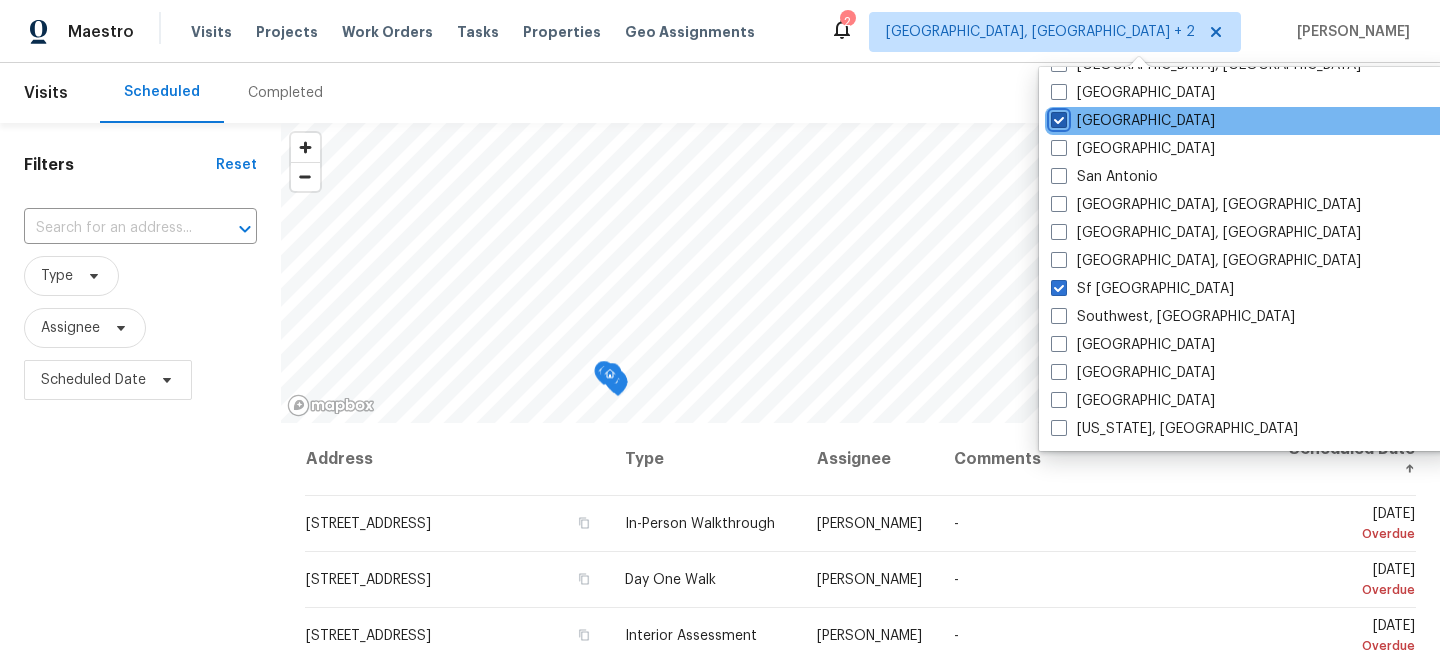 checkbox on "true" 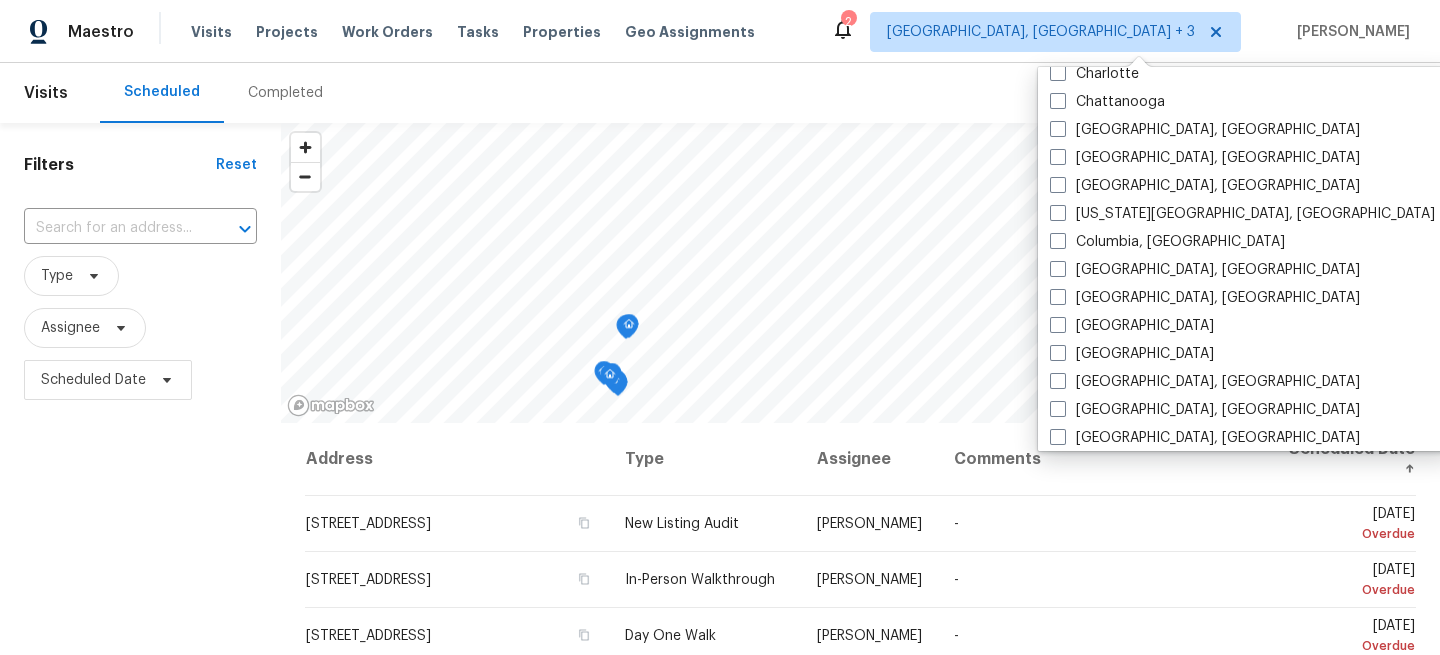 scroll, scrollTop: 0, scrollLeft: 0, axis: both 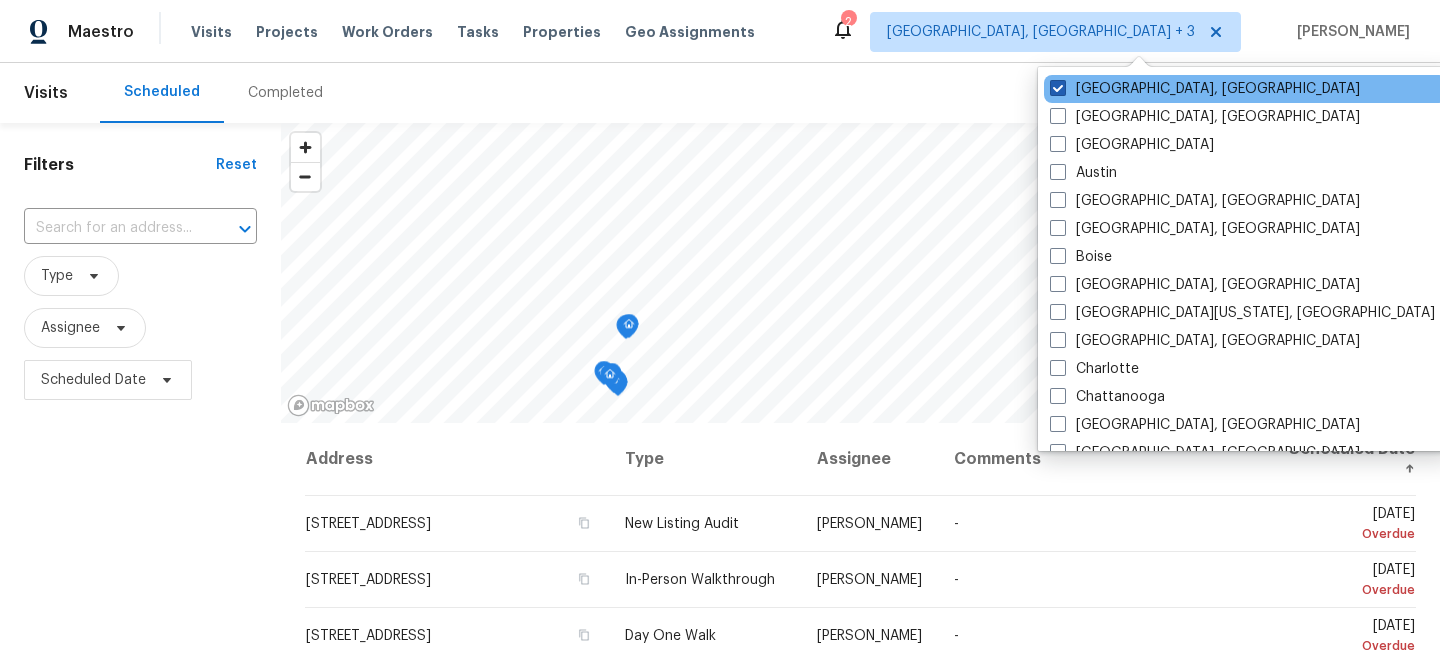 click at bounding box center [1058, 88] 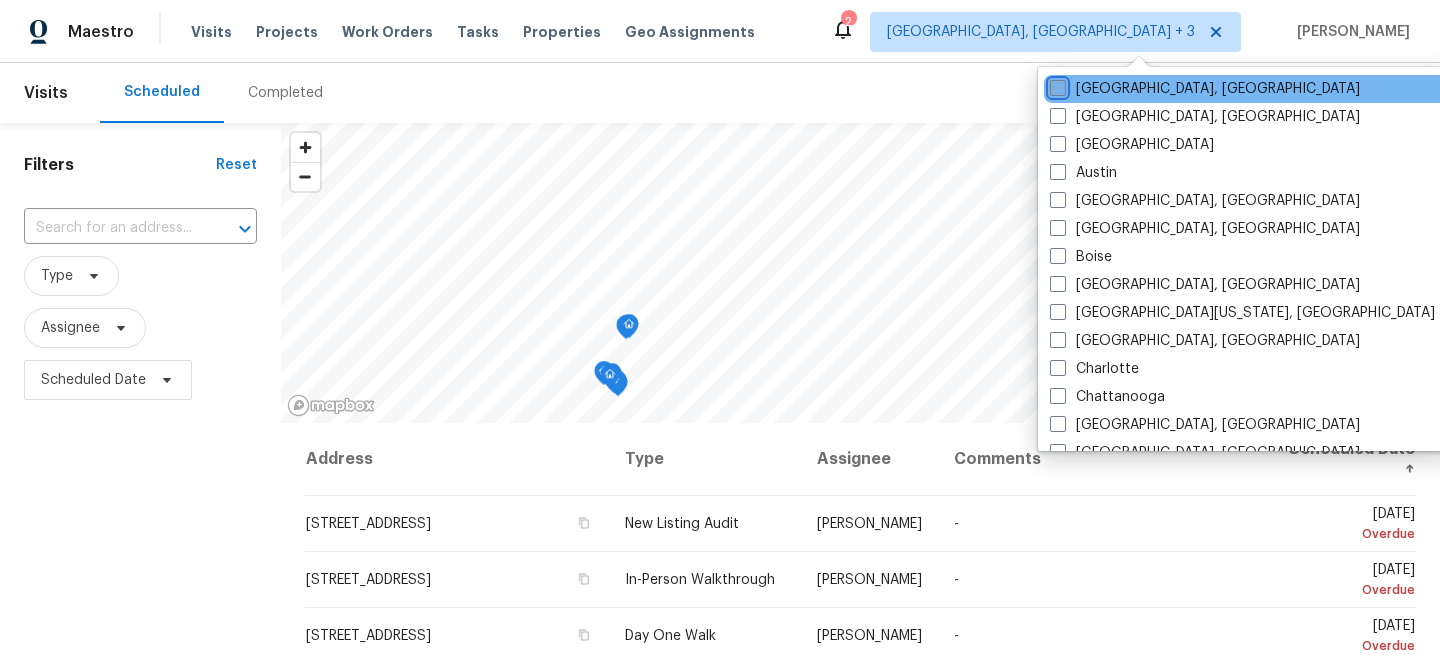 checkbox on "false" 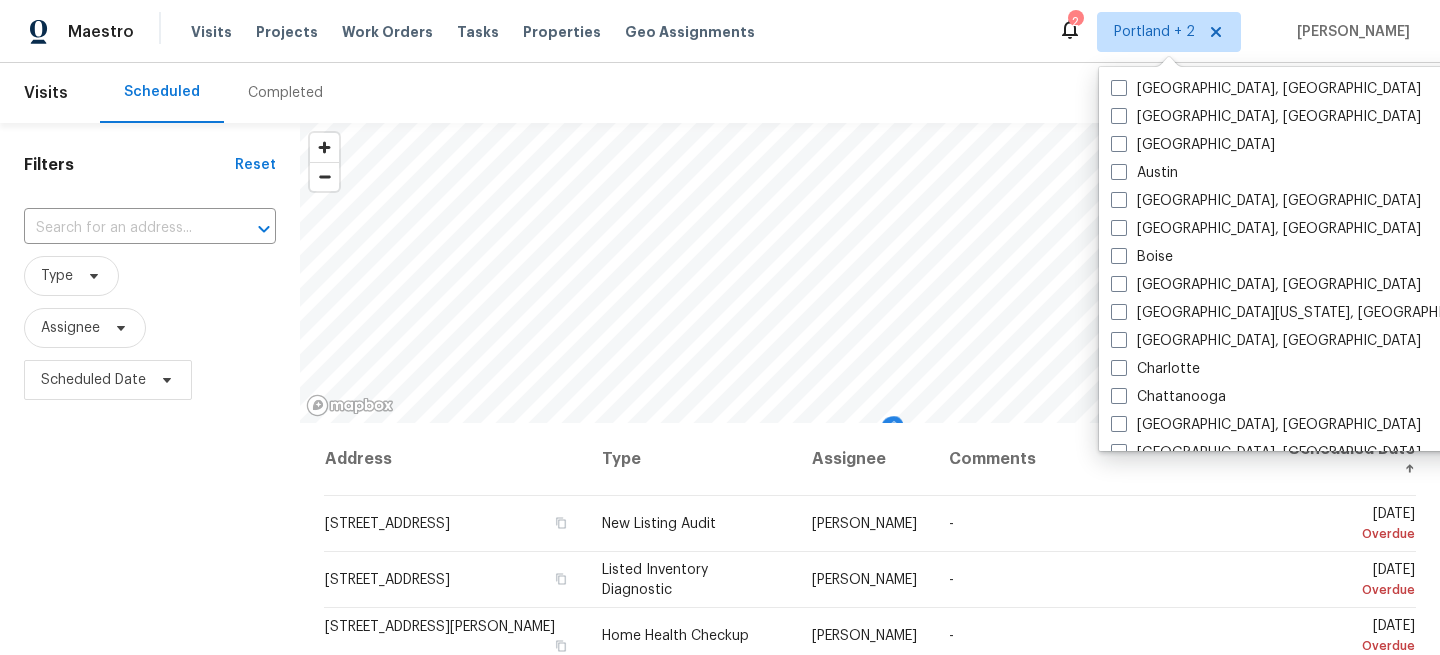 click on "Scheduled Completed" at bounding box center [708, 93] 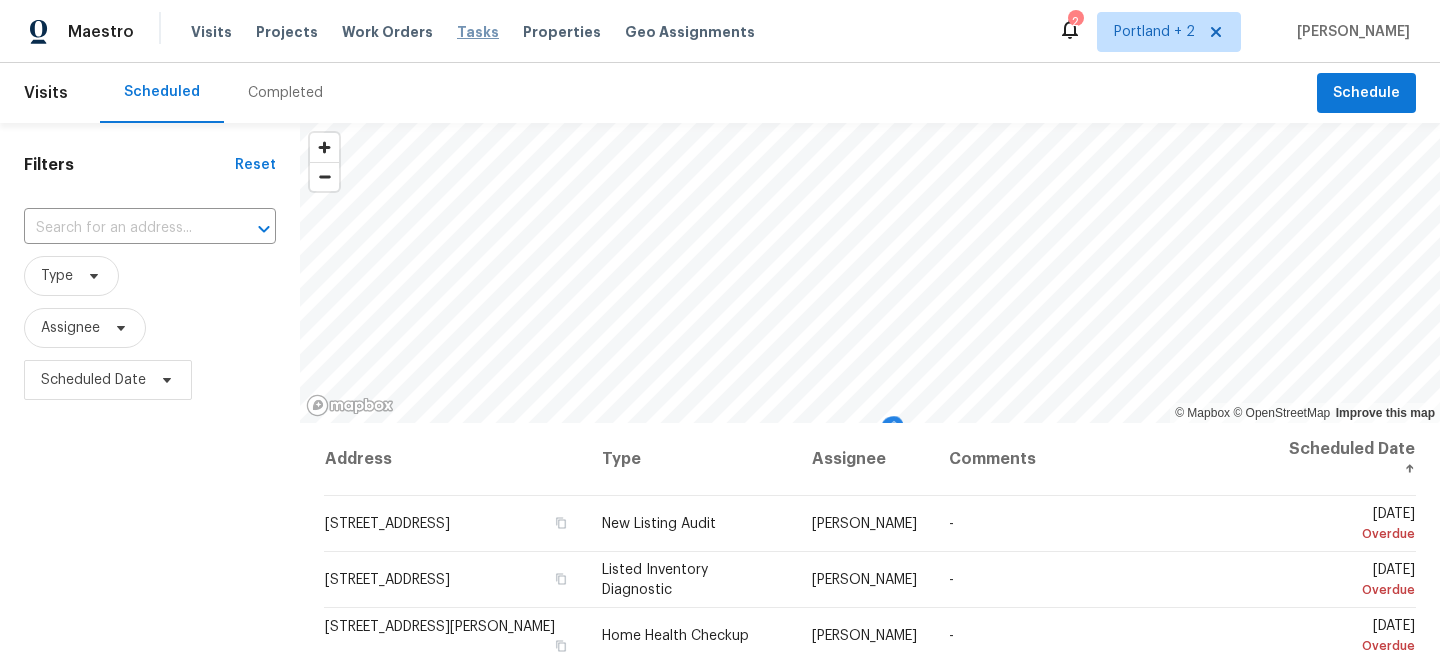 click on "Tasks" at bounding box center (478, 32) 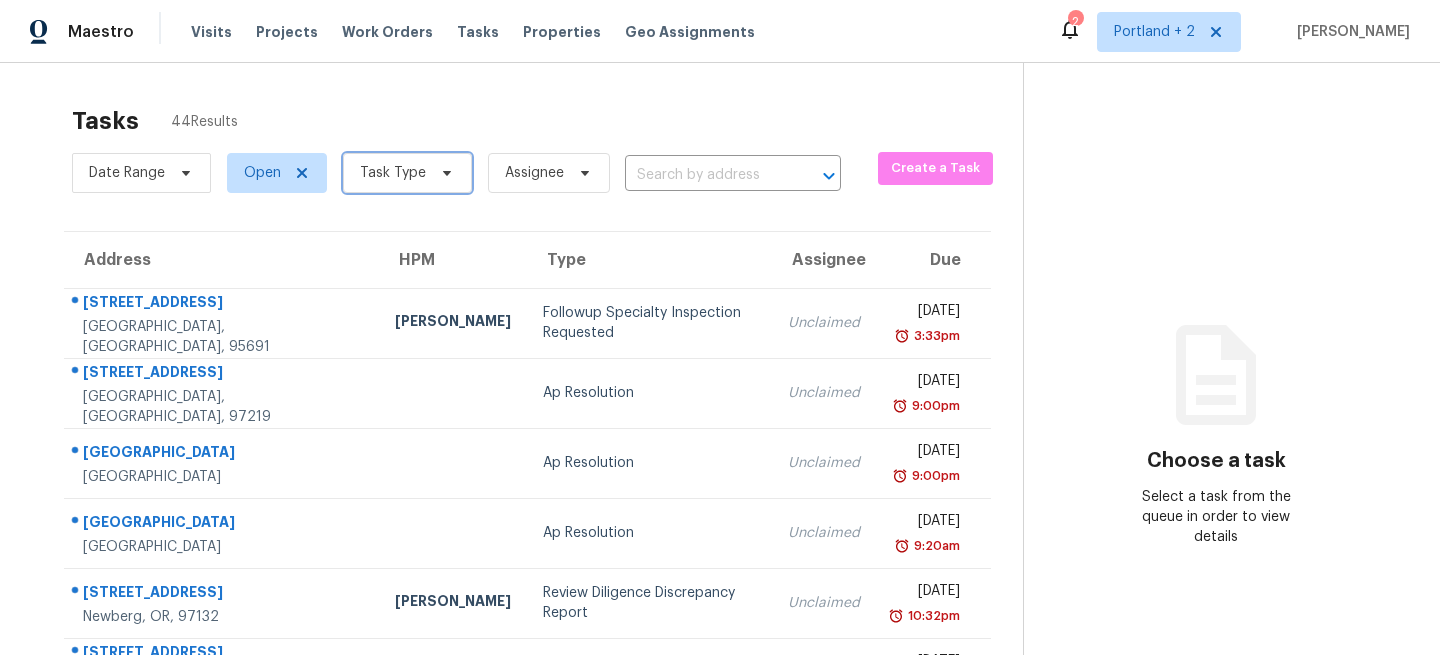 click 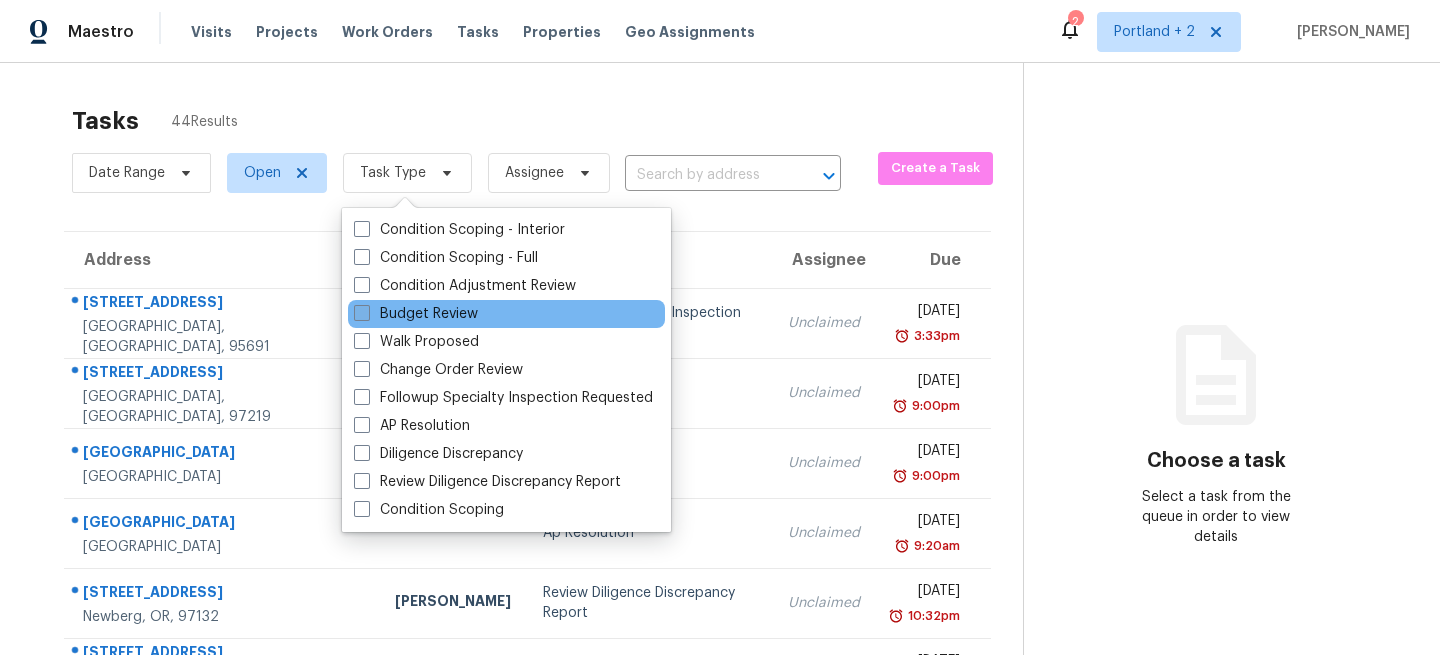 click at bounding box center [362, 313] 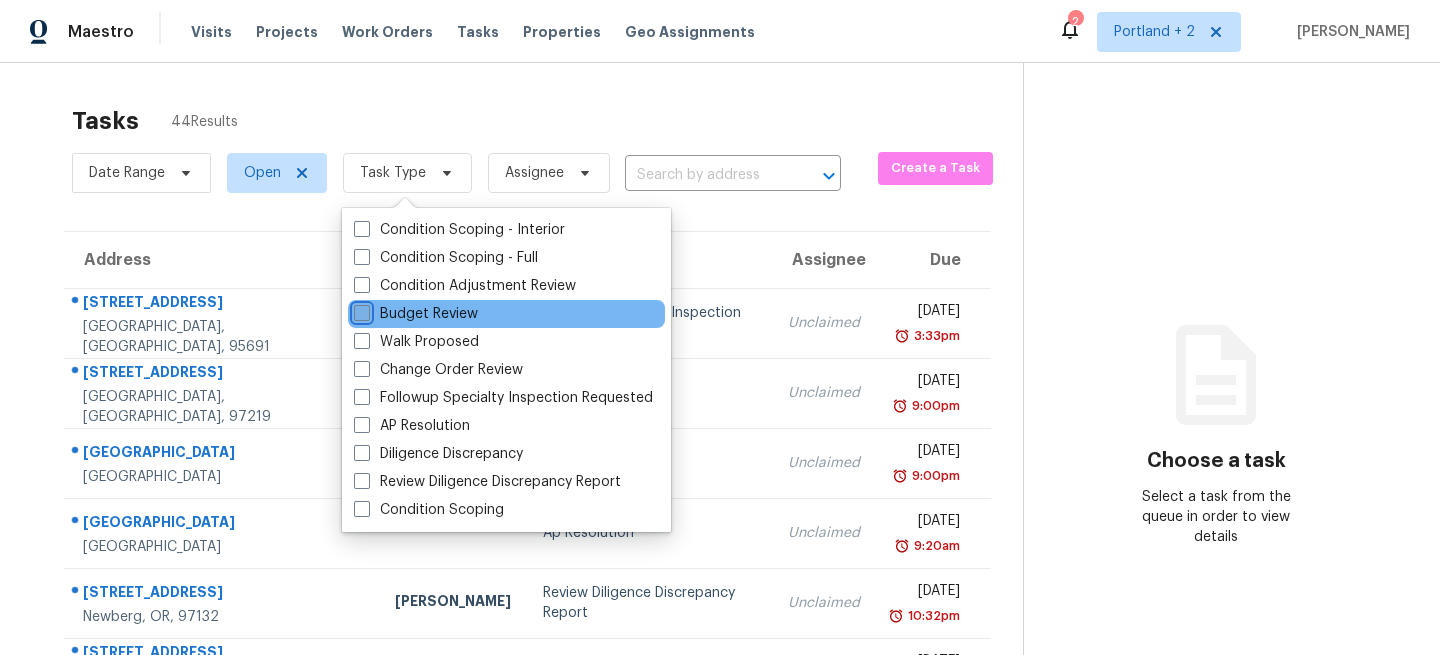 click on "Budget Review" at bounding box center [360, 310] 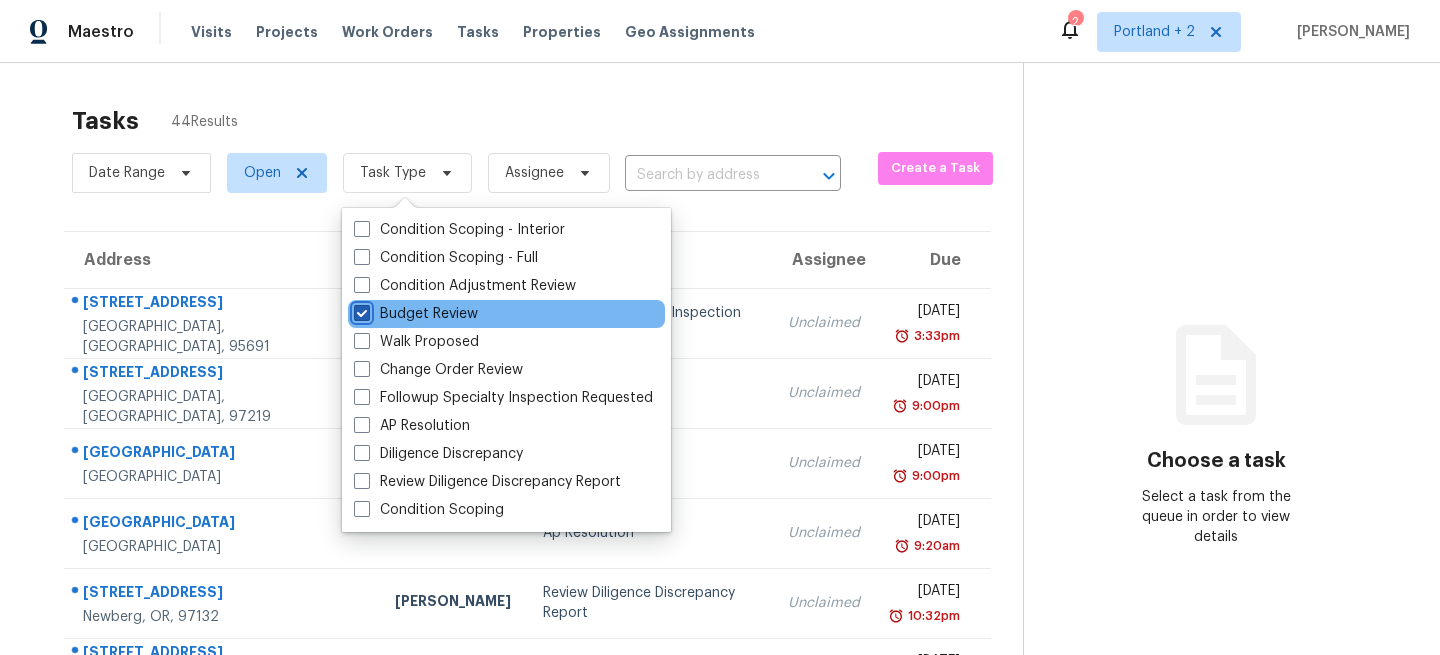 checkbox on "true" 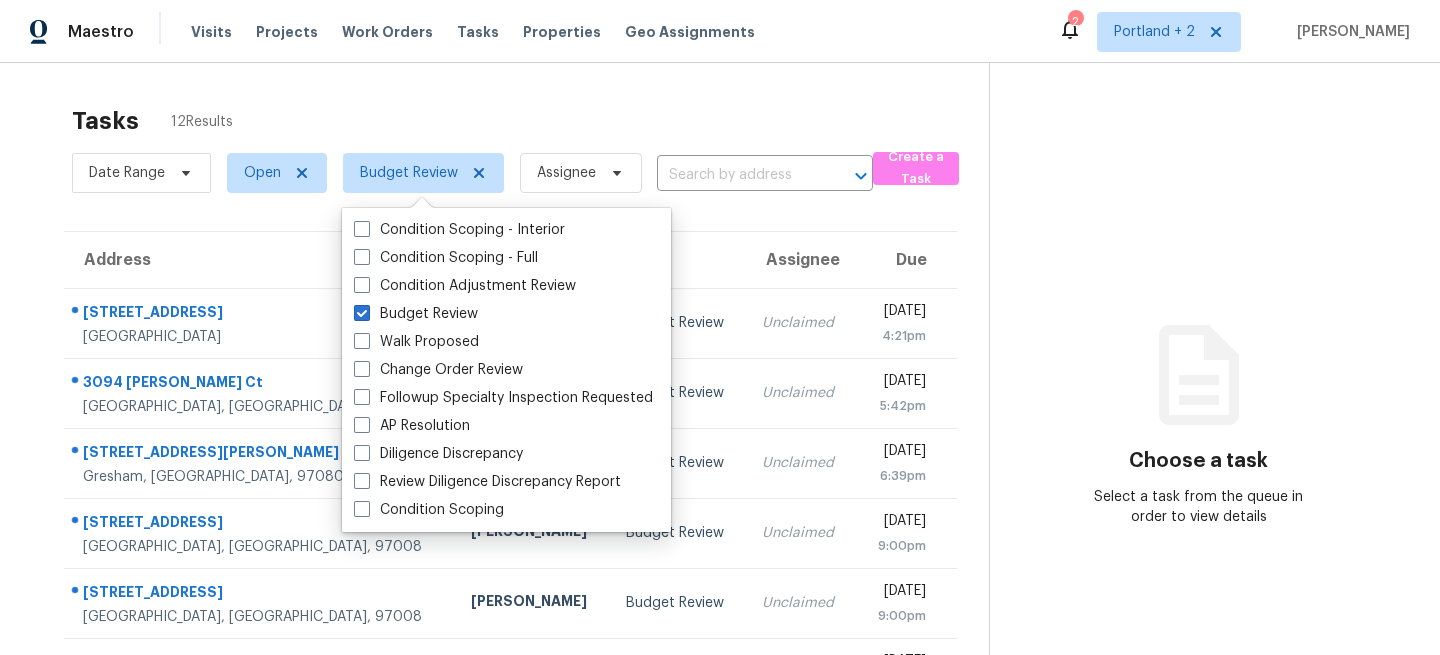 click on "Choose a task Select a task from the queue in order to view details" at bounding box center [1198, 552] 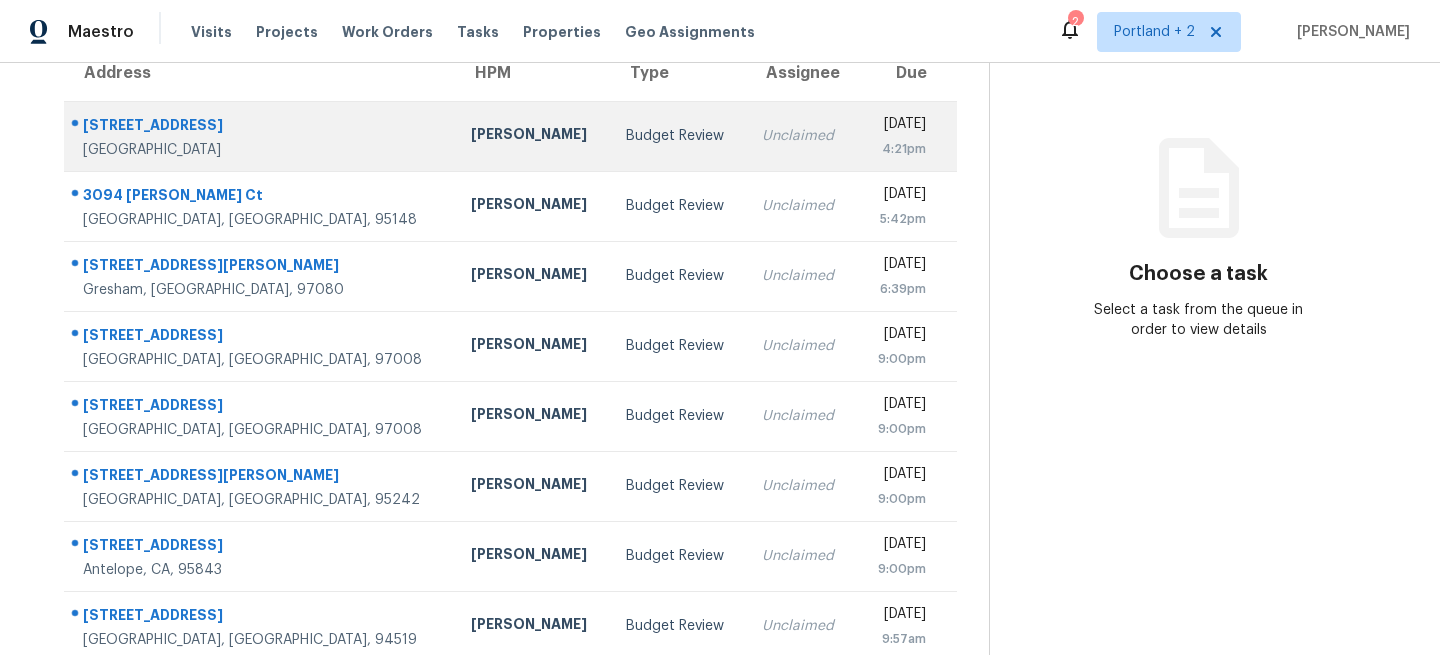 scroll, scrollTop: 221, scrollLeft: 0, axis: vertical 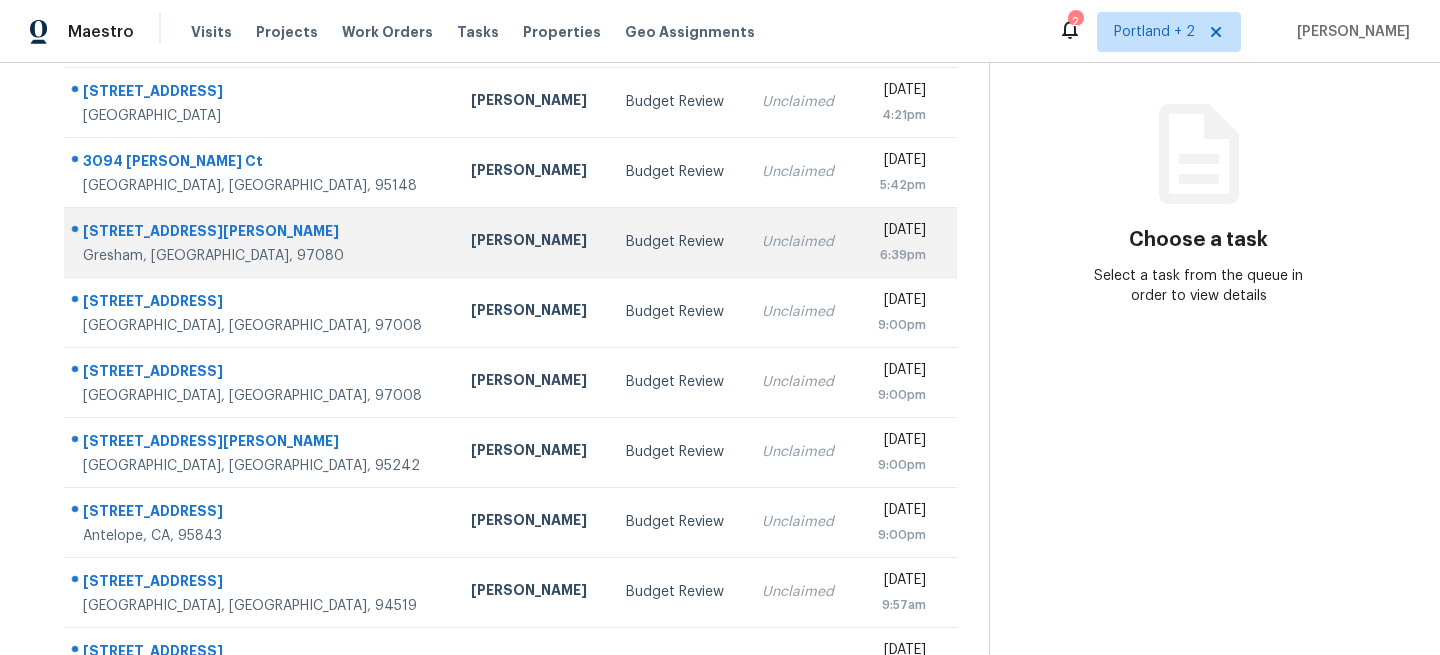 click on "Gresham, [GEOGRAPHIC_DATA], 97080" at bounding box center [261, 256] 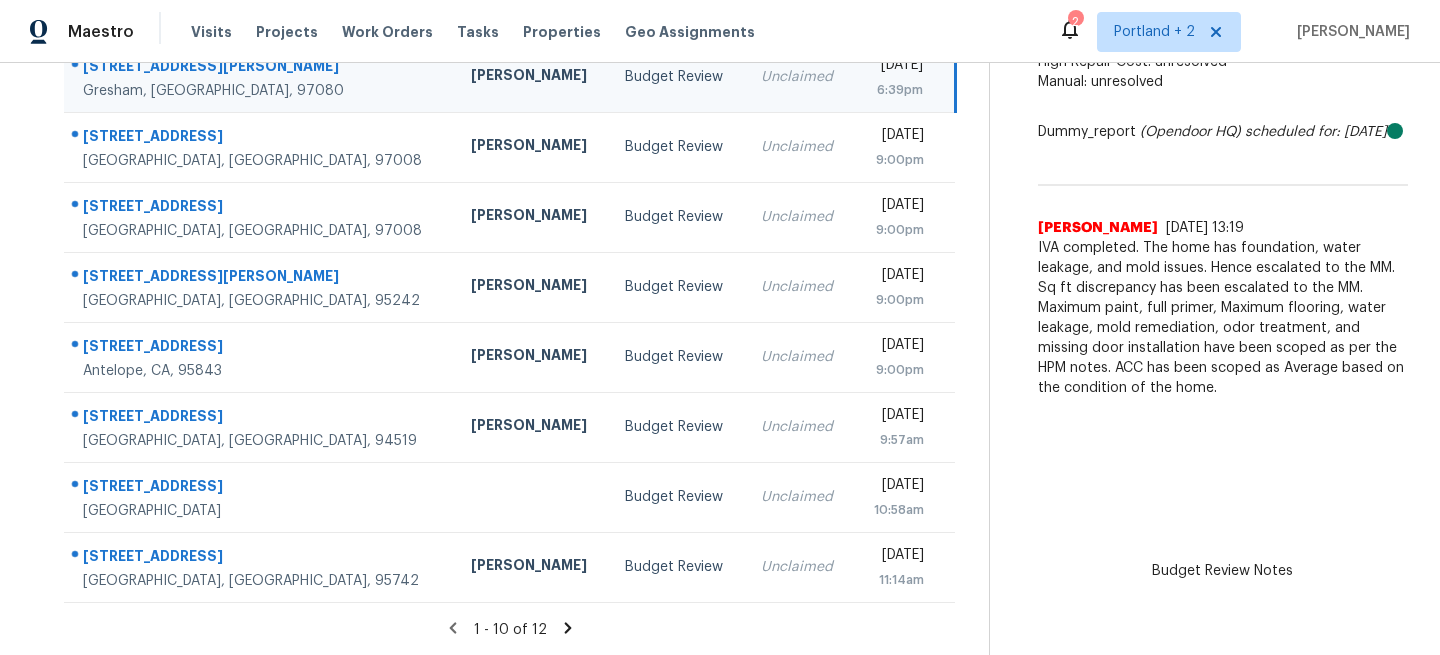 scroll, scrollTop: 0, scrollLeft: 0, axis: both 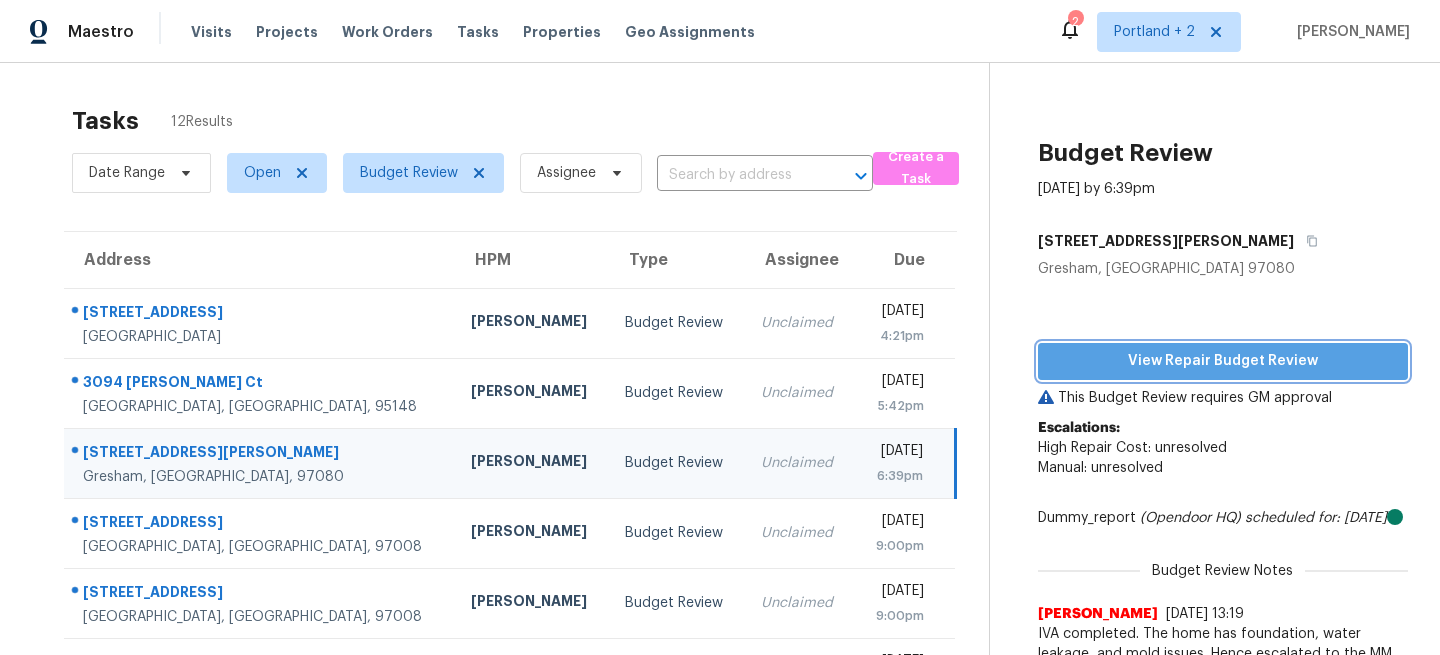 click on "View Repair Budget Review" at bounding box center (1223, 361) 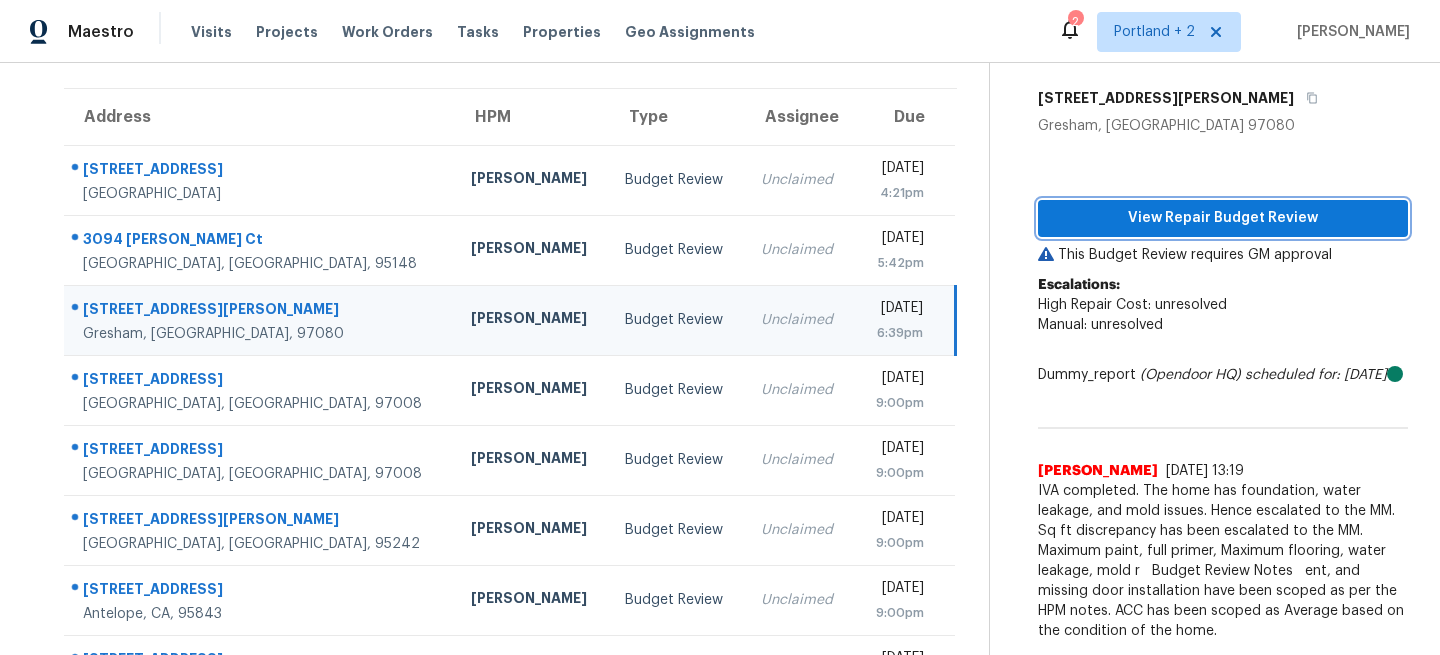 scroll, scrollTop: 153, scrollLeft: 0, axis: vertical 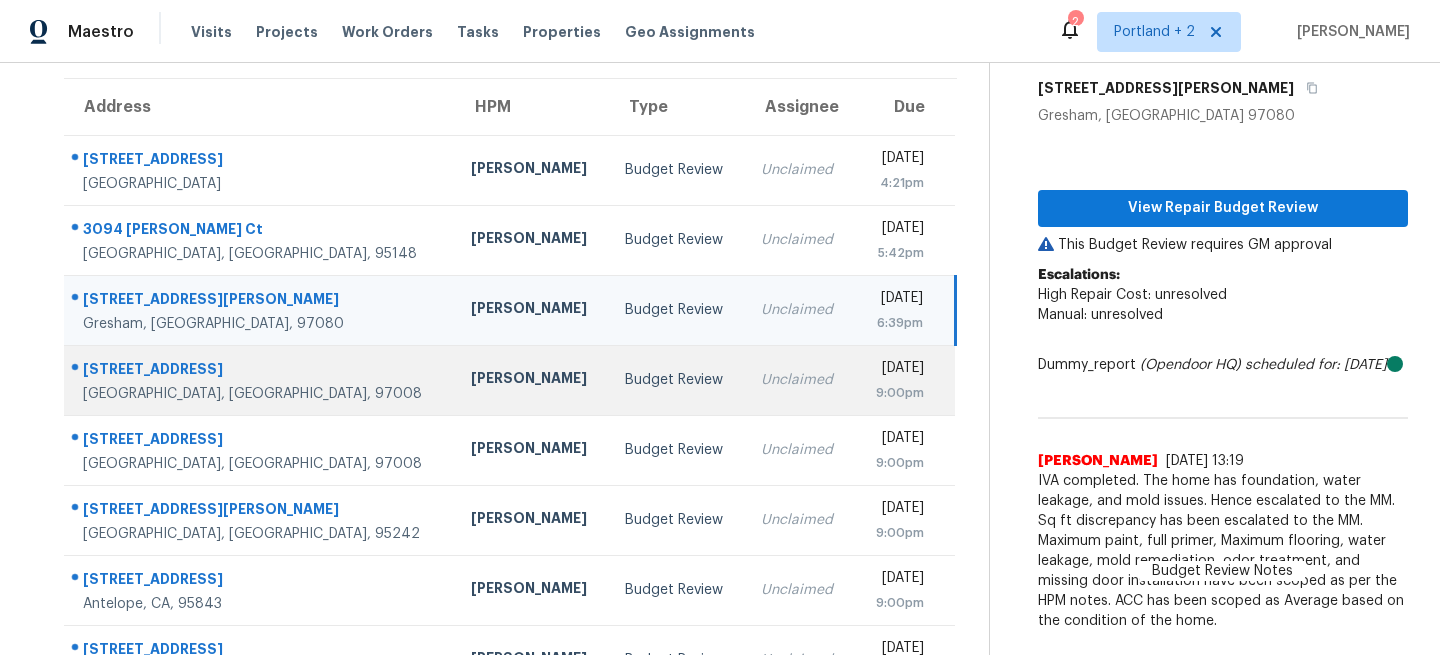 click on "[STREET_ADDRESS]" at bounding box center (261, 371) 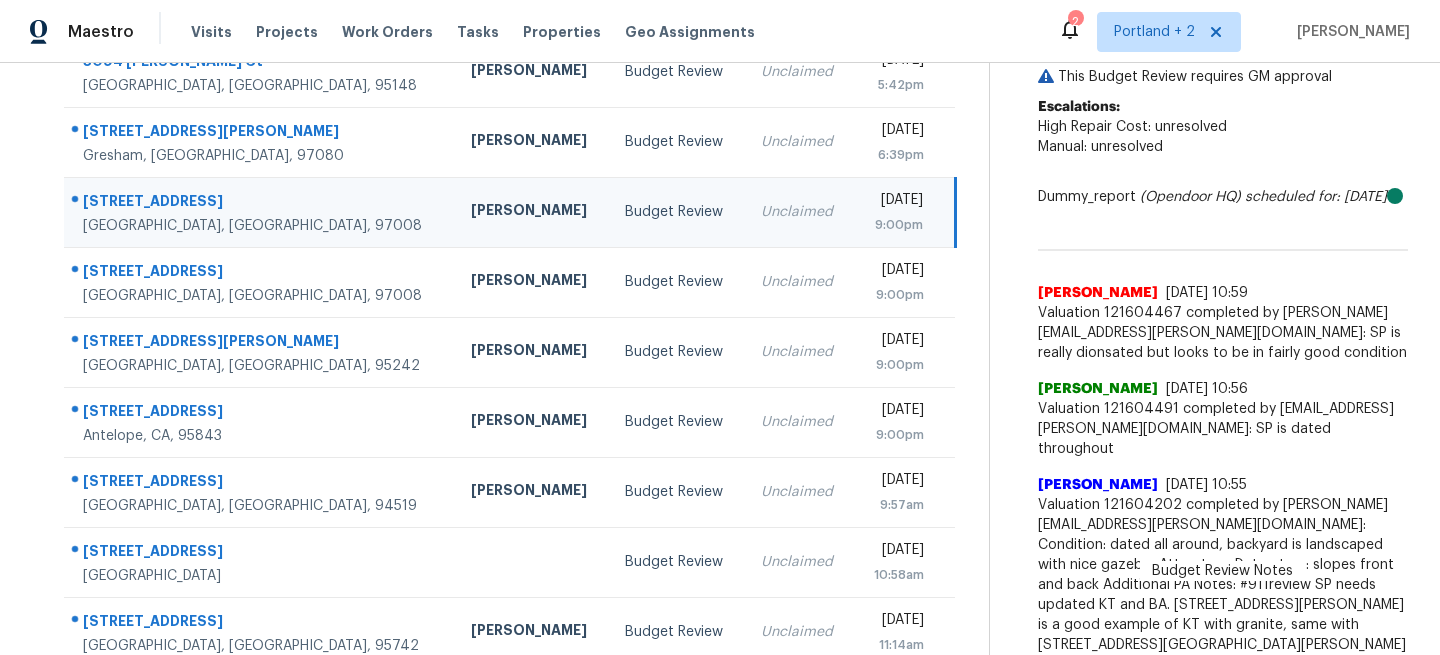 scroll, scrollTop: 0, scrollLeft: 0, axis: both 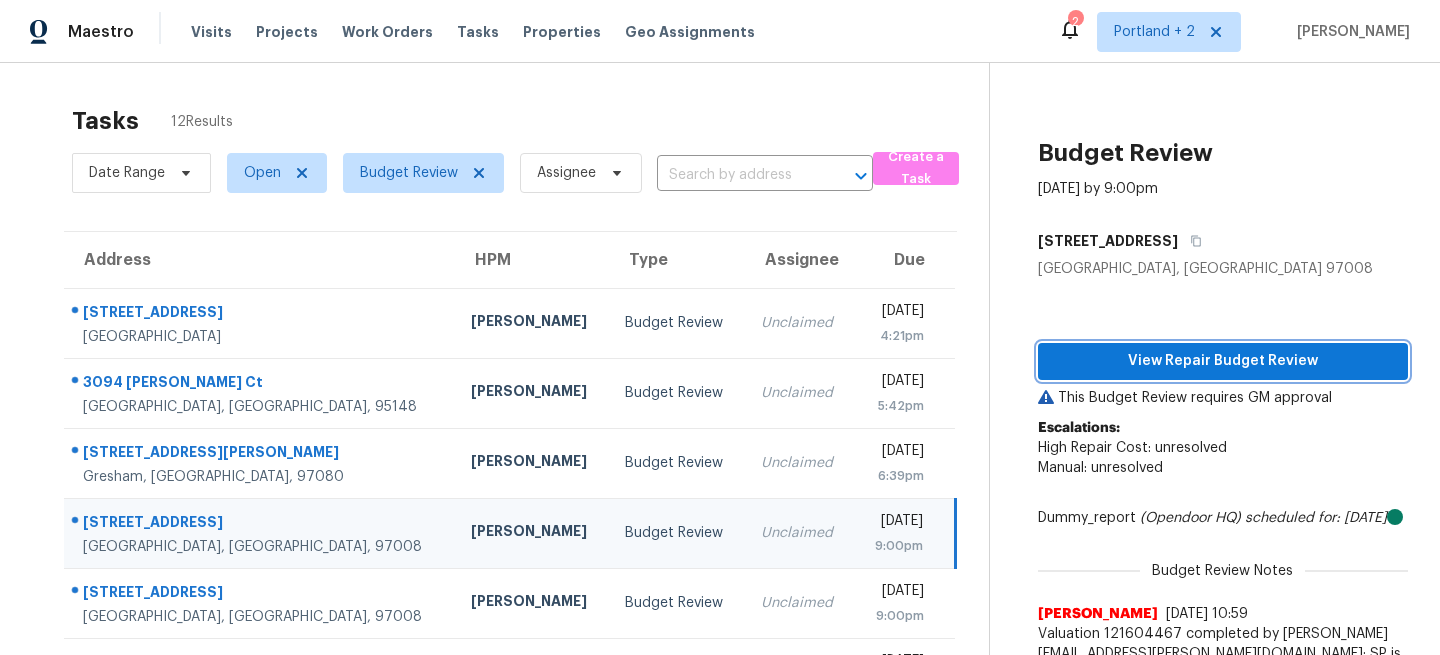 click on "View Repair Budget Review" at bounding box center [1223, 361] 